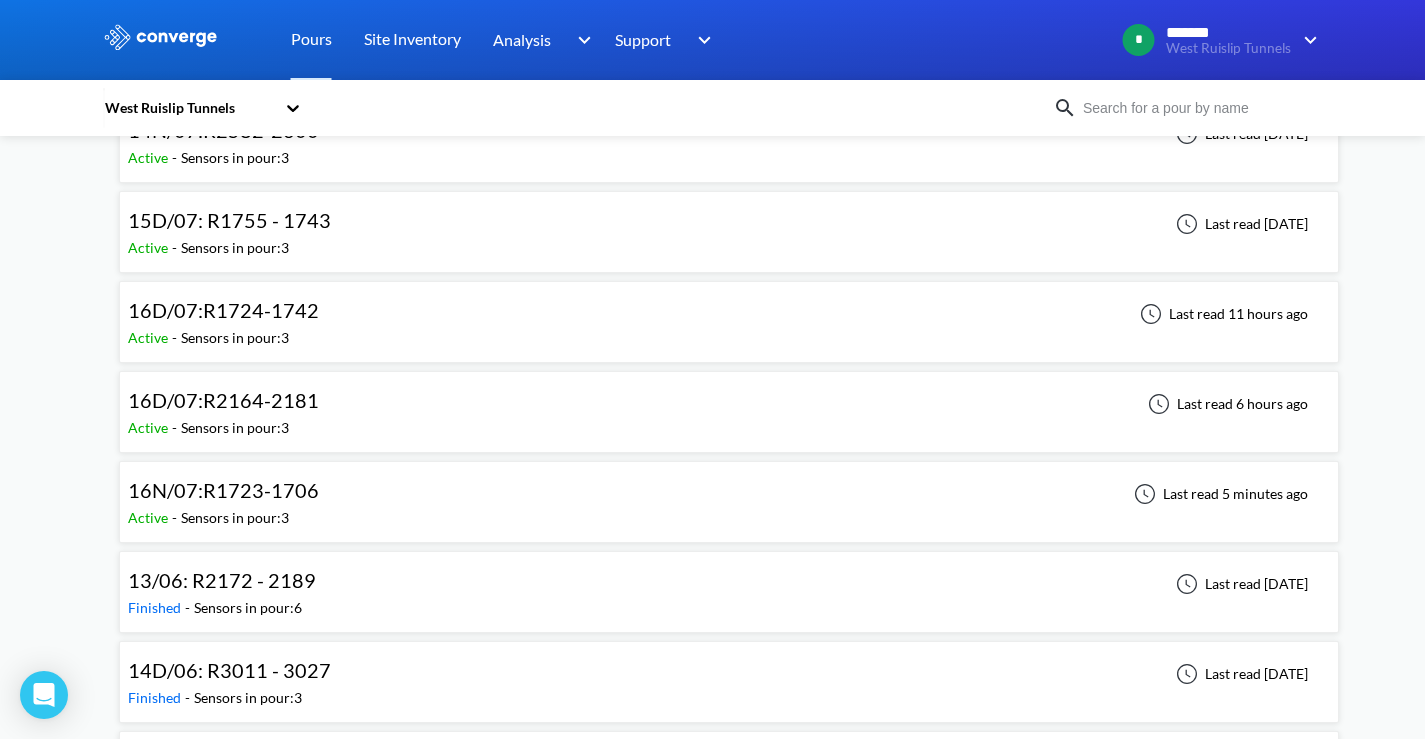 scroll, scrollTop: 2203, scrollLeft: 0, axis: vertical 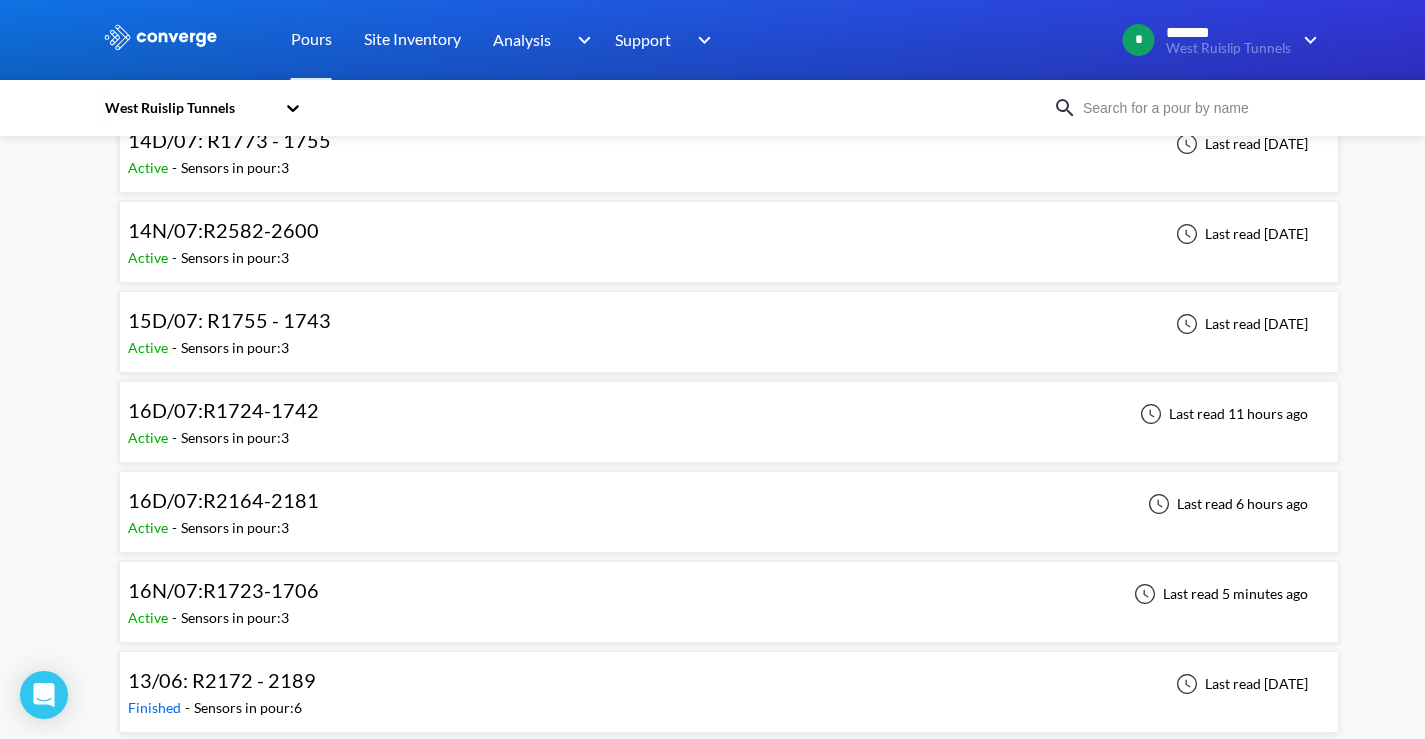 click on "16D/07:R2164-2181 Active  -  Sensors in pour:  3 Last read 6 hours ago" at bounding box center (729, 512) 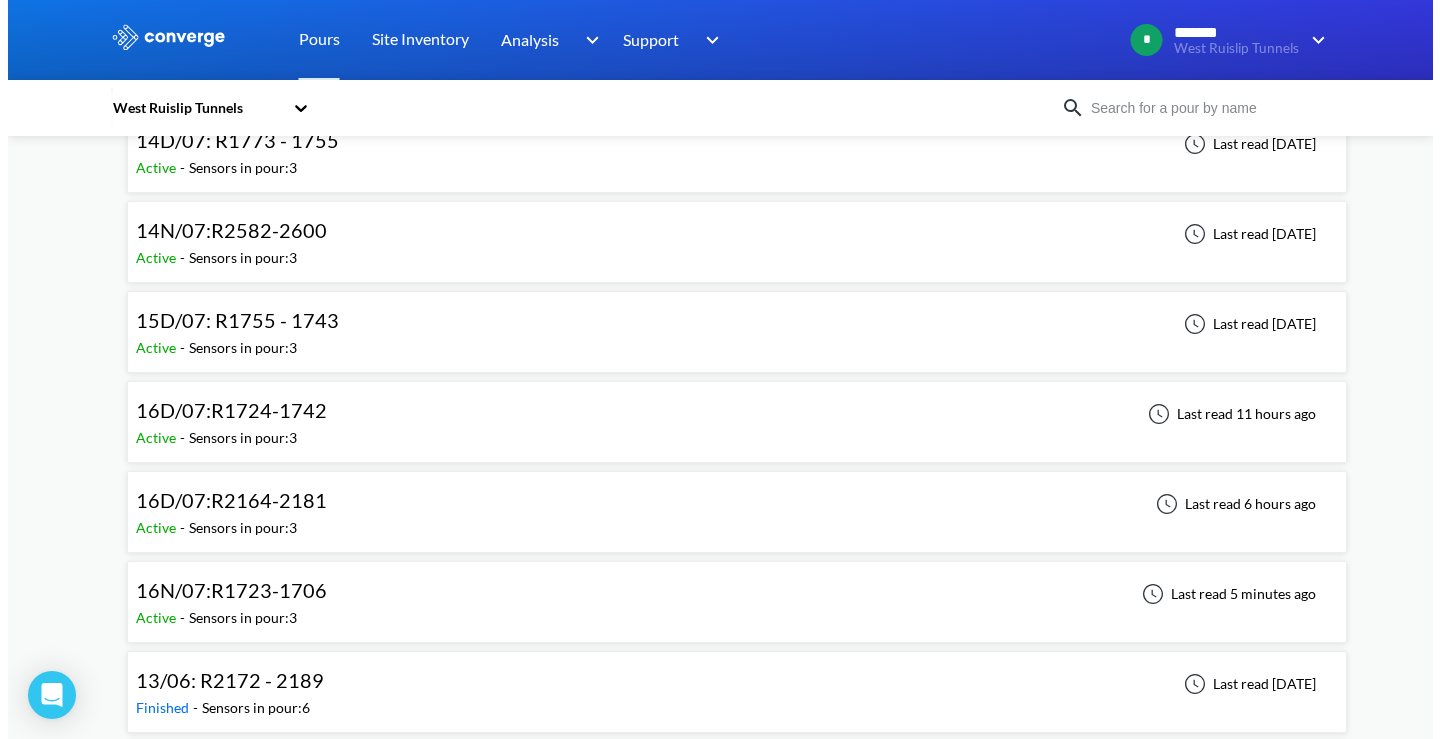 scroll, scrollTop: 0, scrollLeft: 0, axis: both 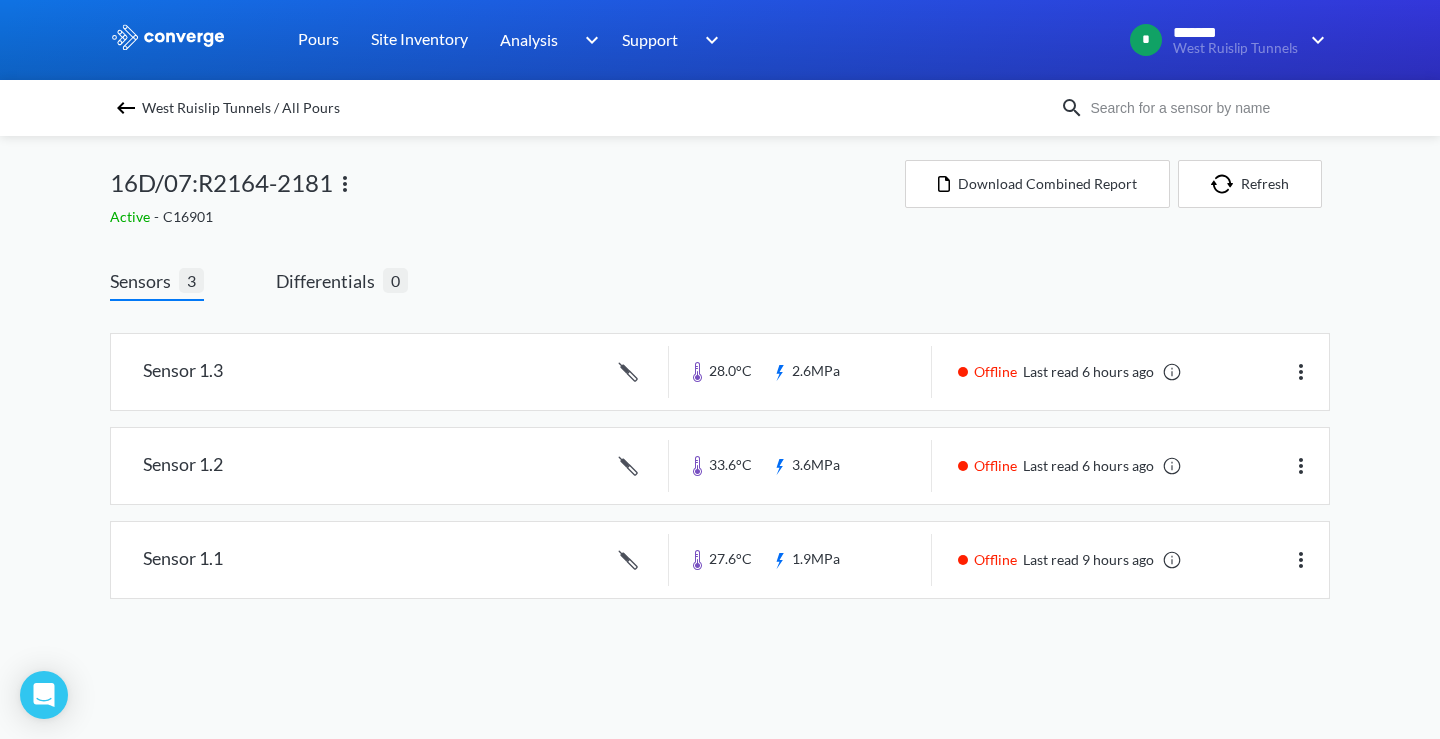 click at bounding box center (345, 184) 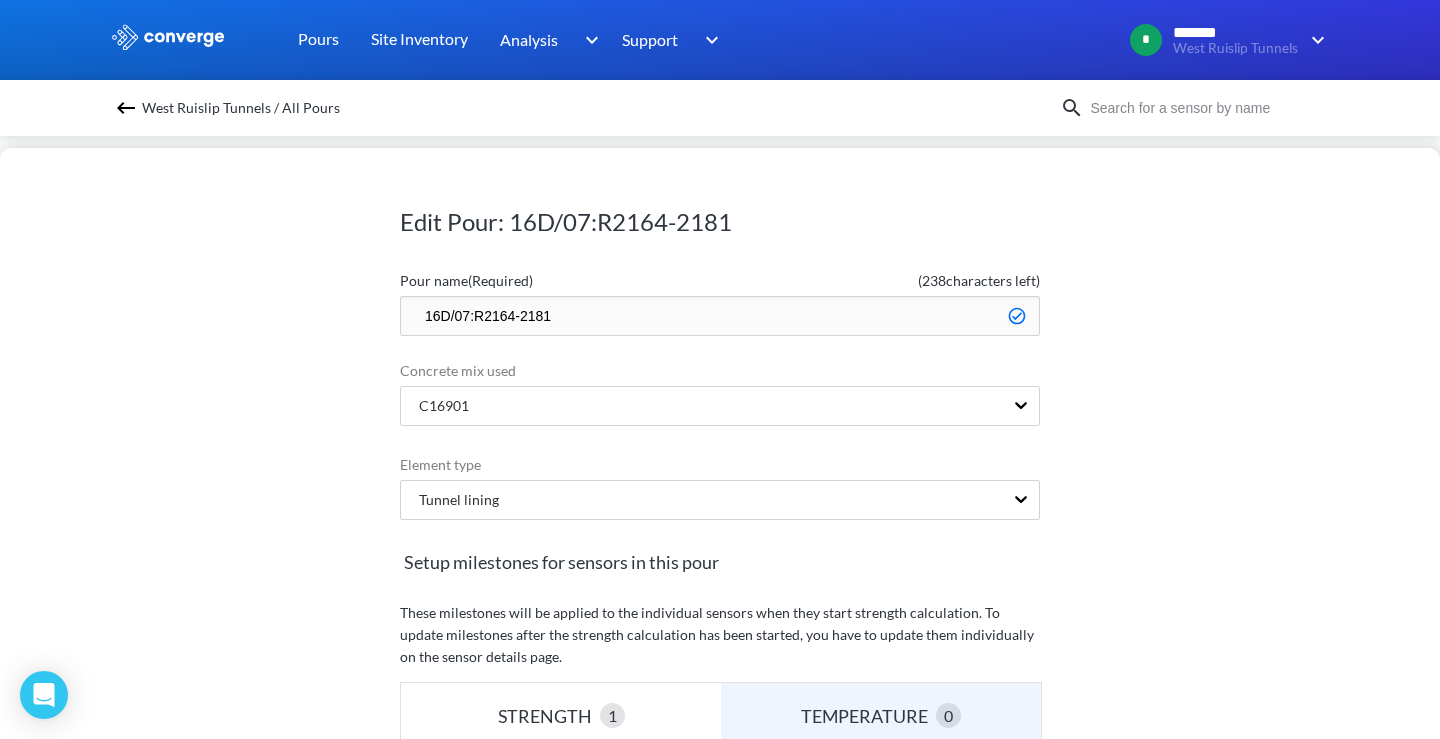 click on "16D/07:R2164-2181" at bounding box center [720, 316] 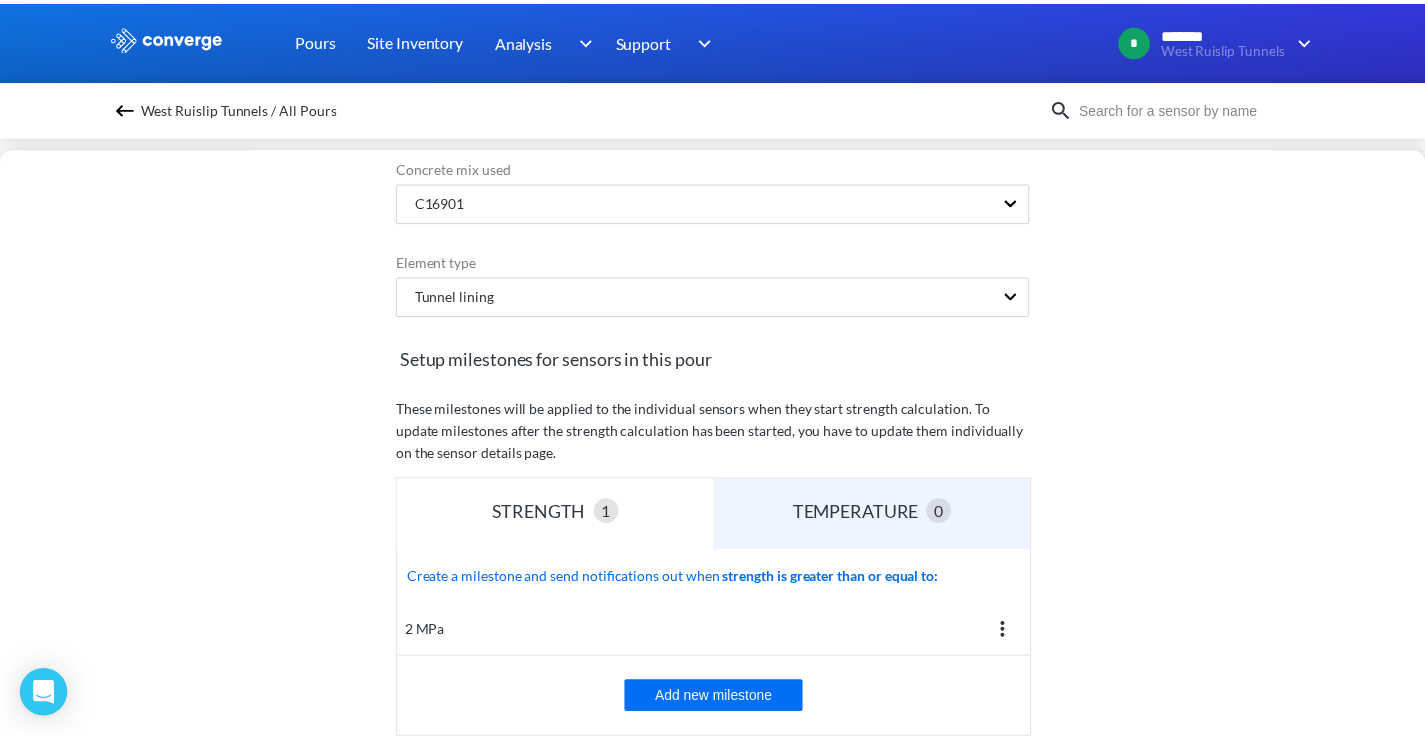 scroll, scrollTop: 451, scrollLeft: 0, axis: vertical 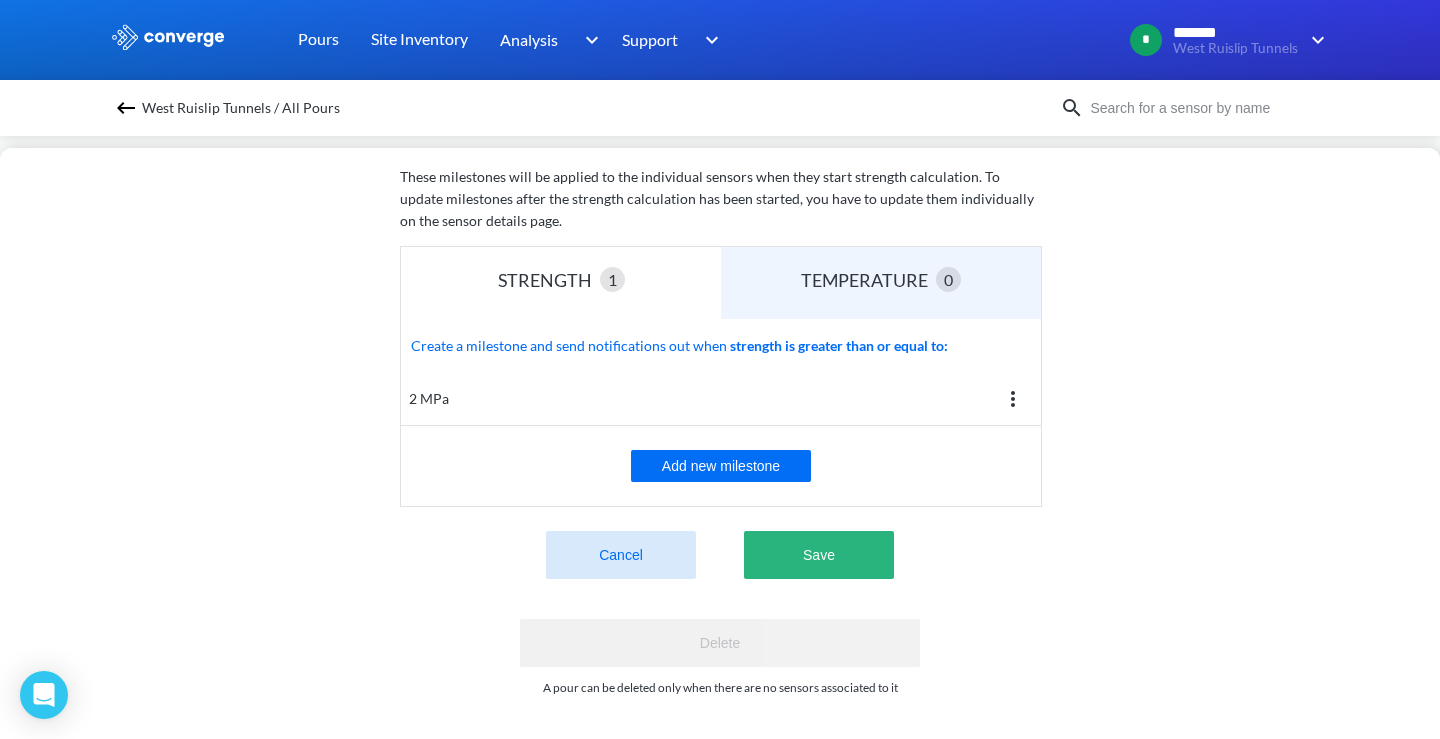 type on "16D/07:R2564-2581" 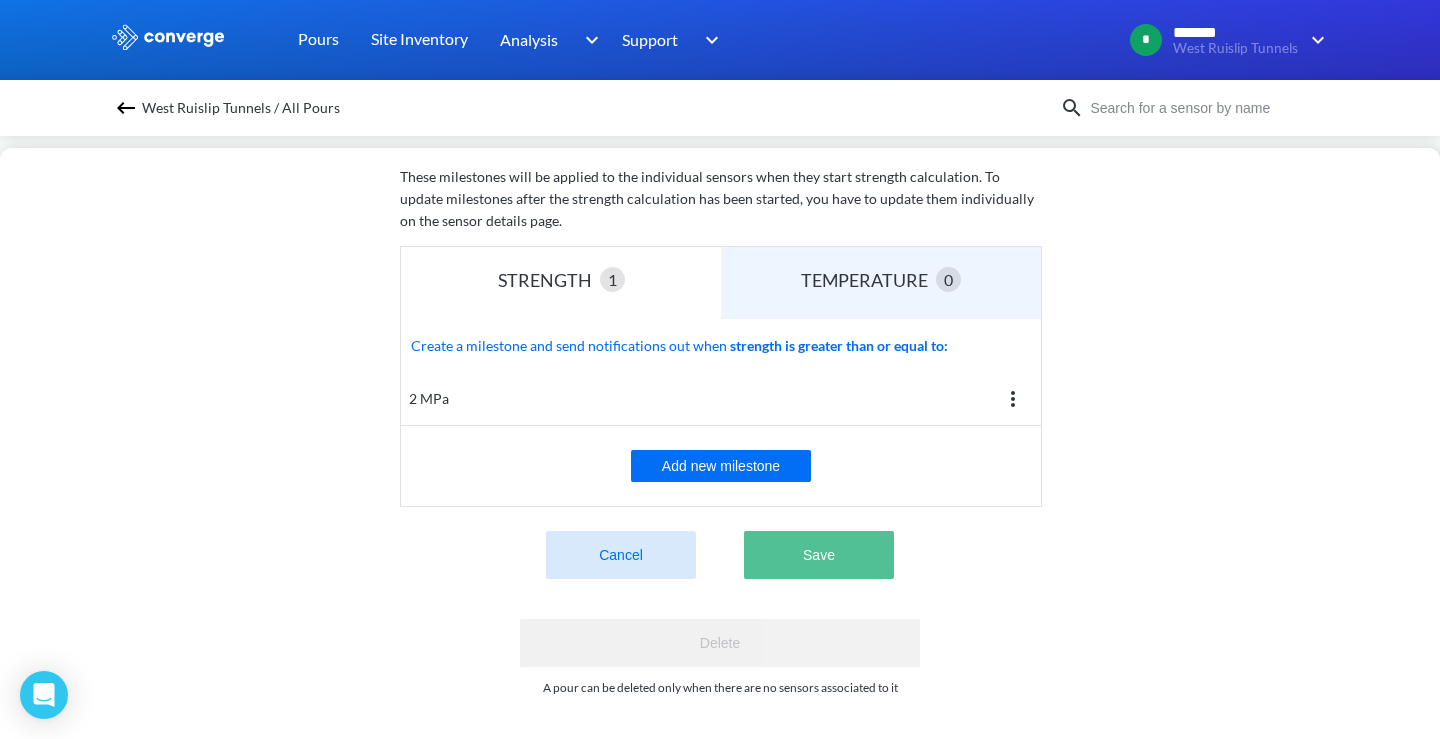 click on "Save" at bounding box center [819, 555] 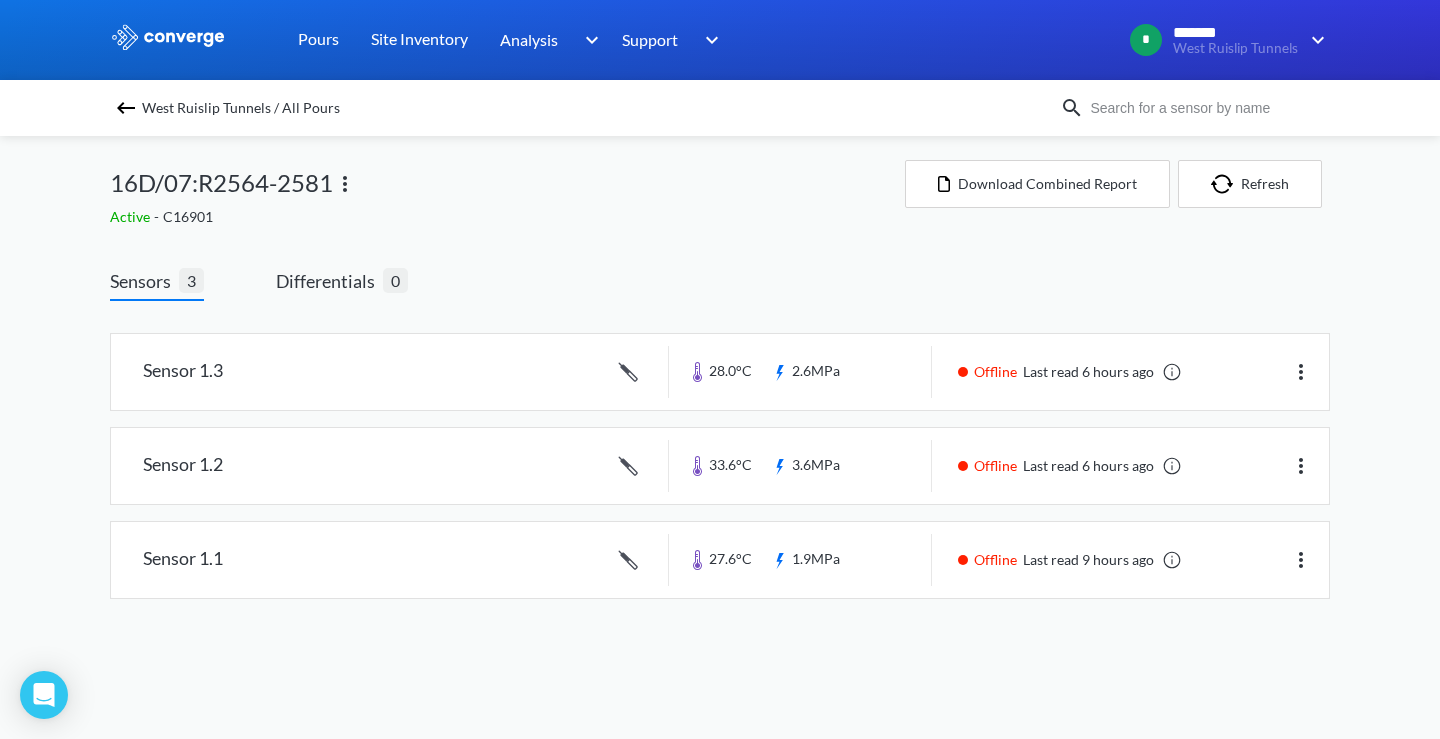 click at bounding box center [126, 108] 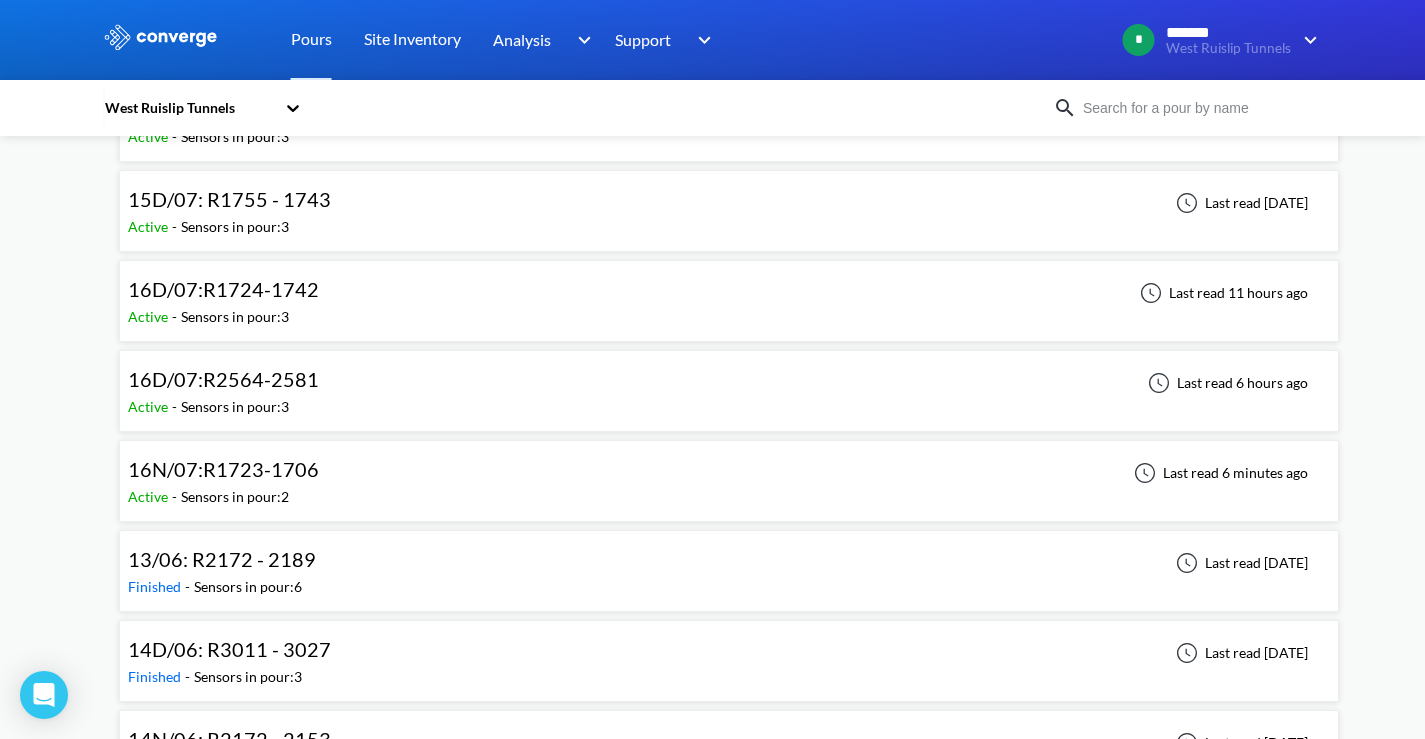 scroll, scrollTop: 2300, scrollLeft: 0, axis: vertical 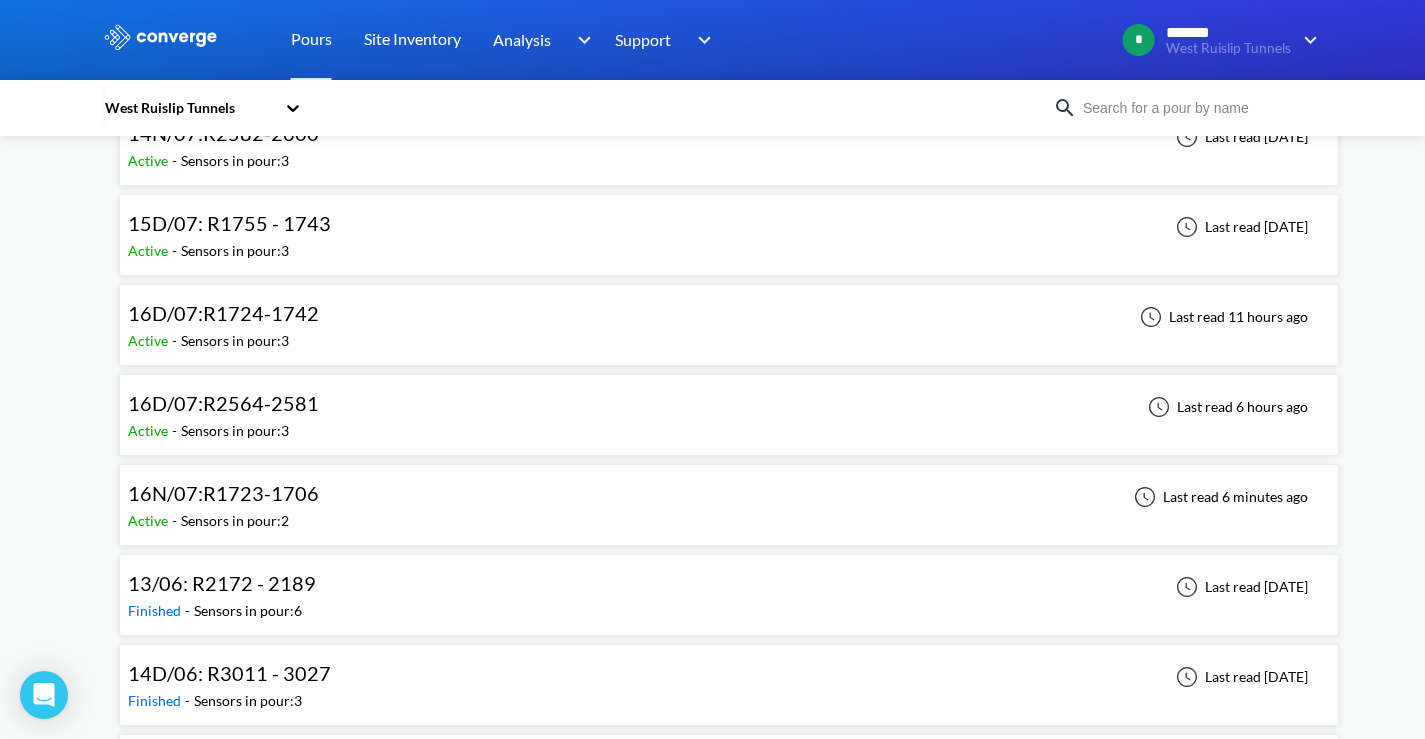 click on "16N/07:R1723-1706" at bounding box center (223, 493) 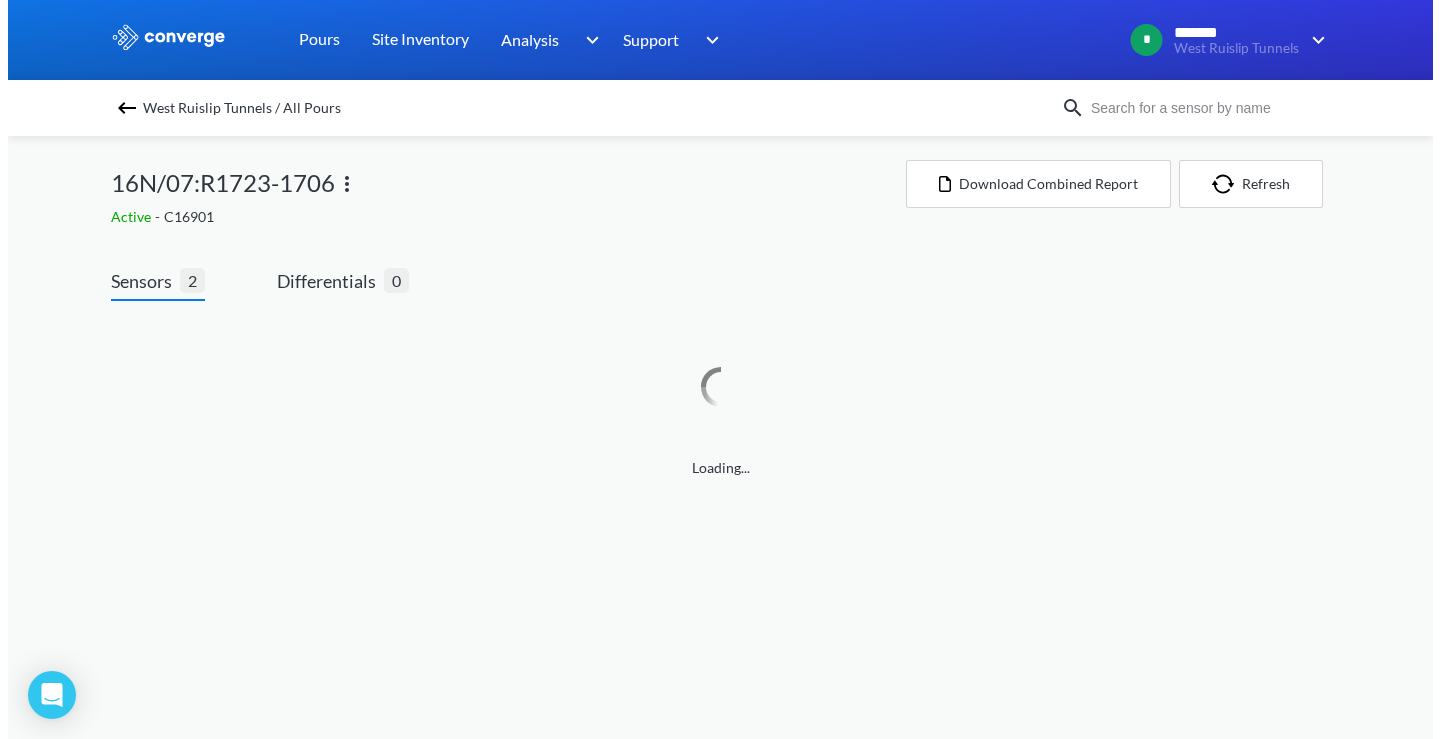 scroll, scrollTop: 0, scrollLeft: 0, axis: both 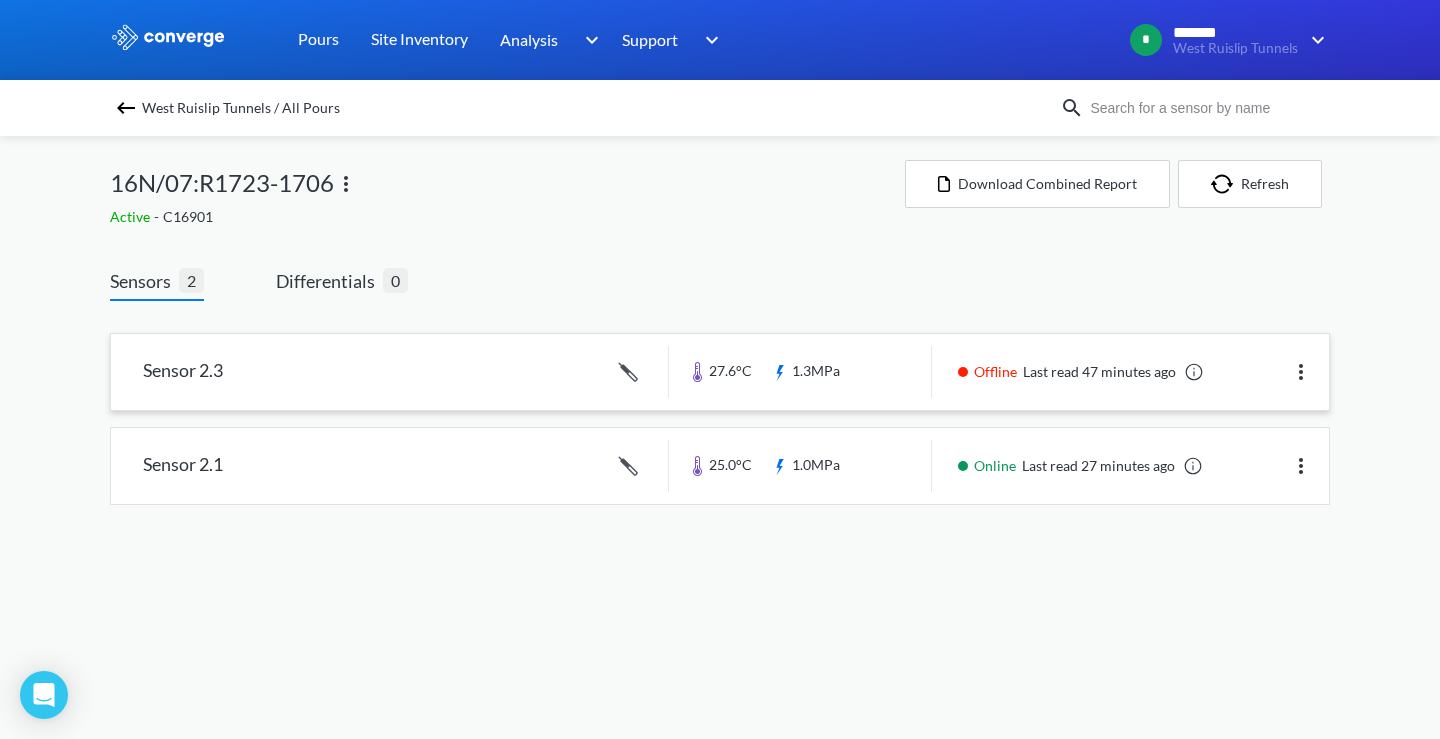 click at bounding box center [720, 372] 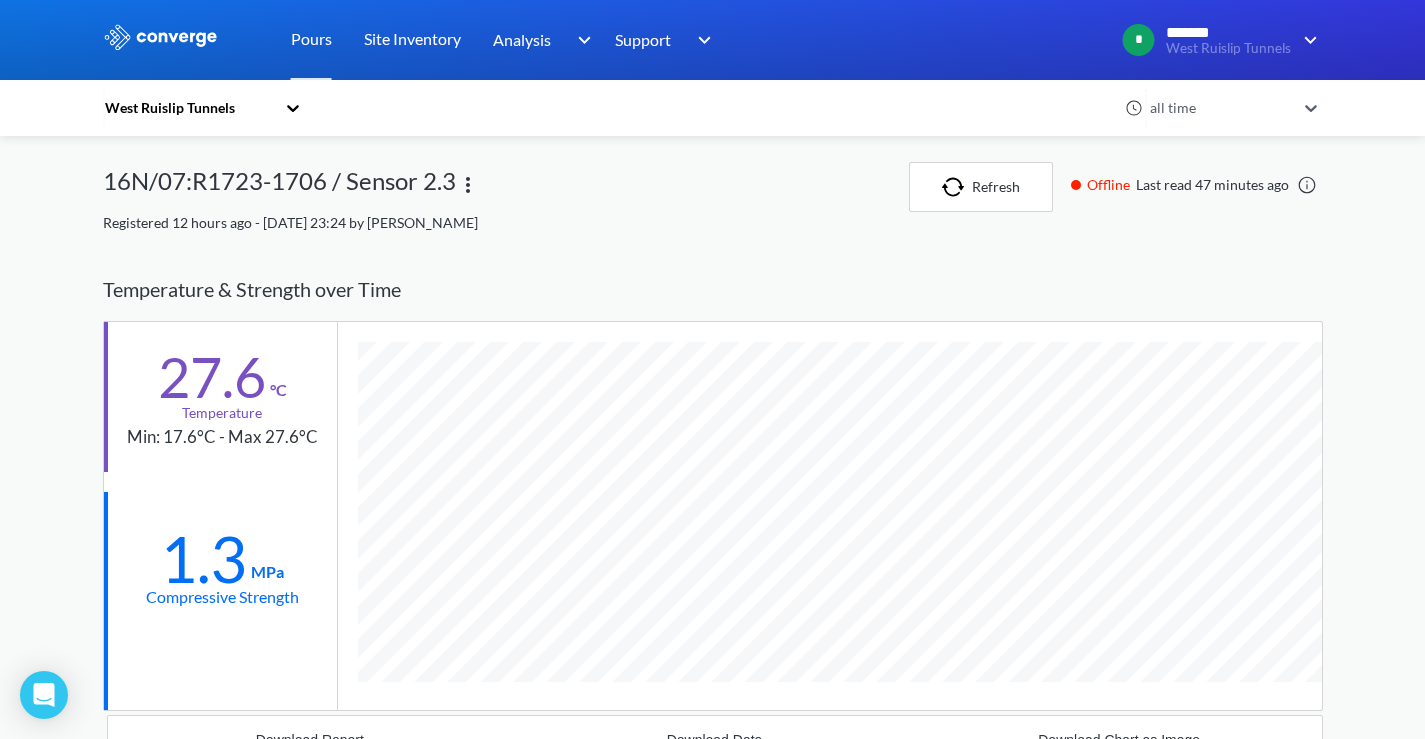 scroll, scrollTop: 998649, scrollLeft: 998780, axis: both 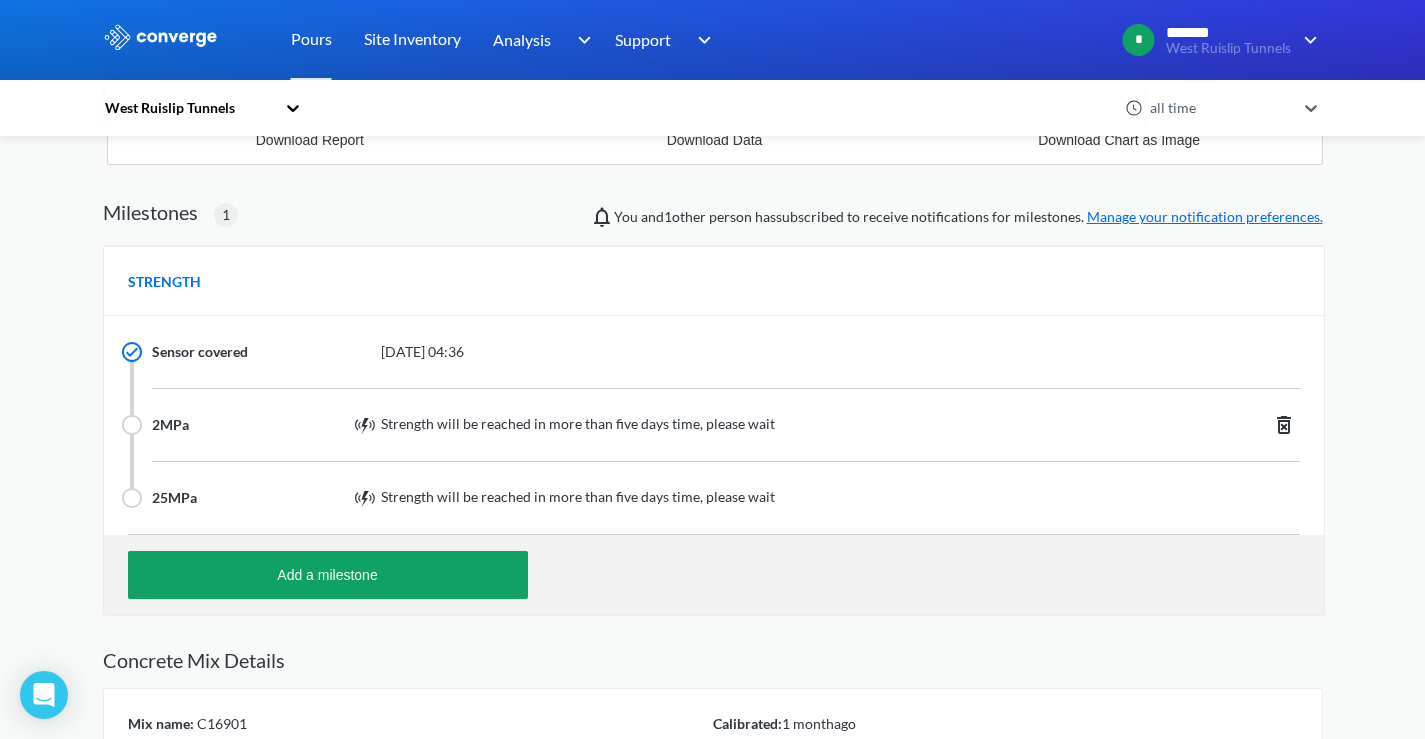 click on "July 17th 2025, 04:36" at bounding box center (719, 352) 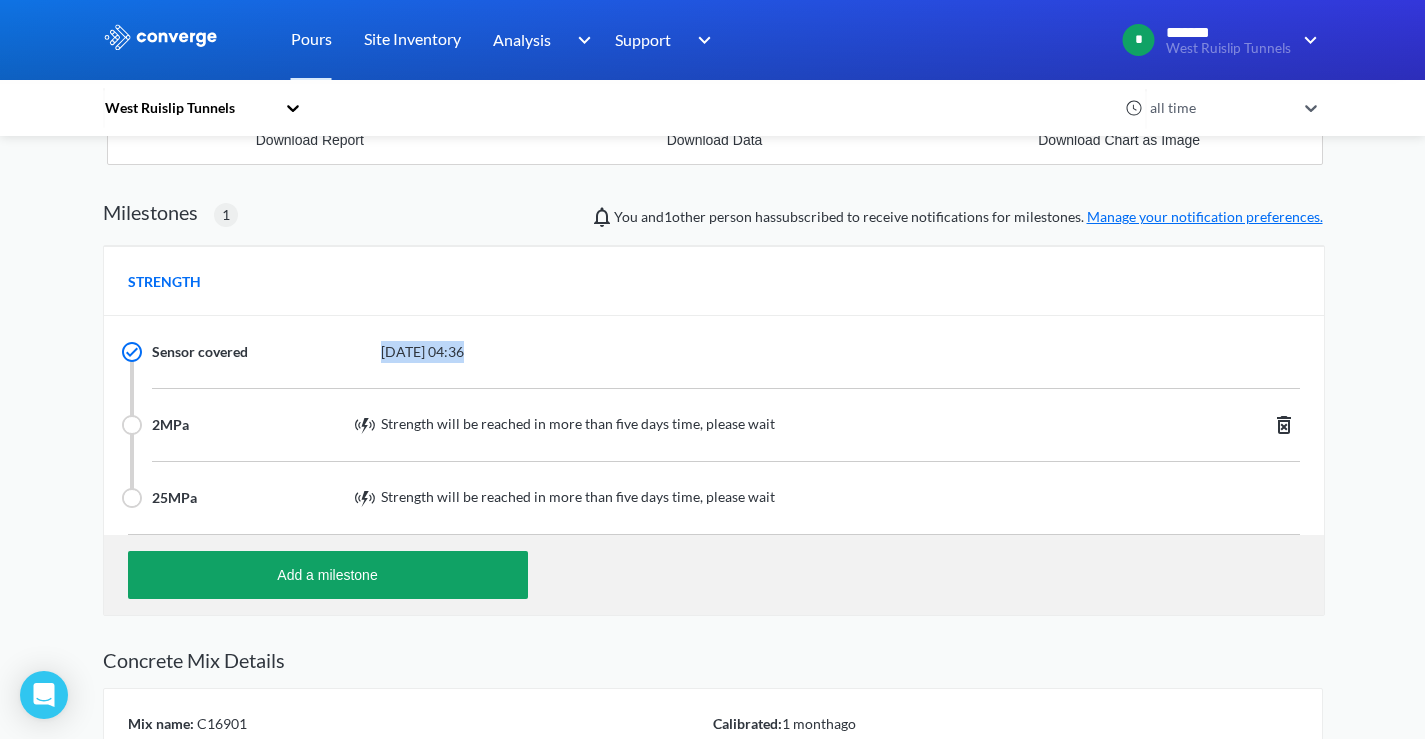 click on "July 17th 2025, 04:36" at bounding box center (719, 352) 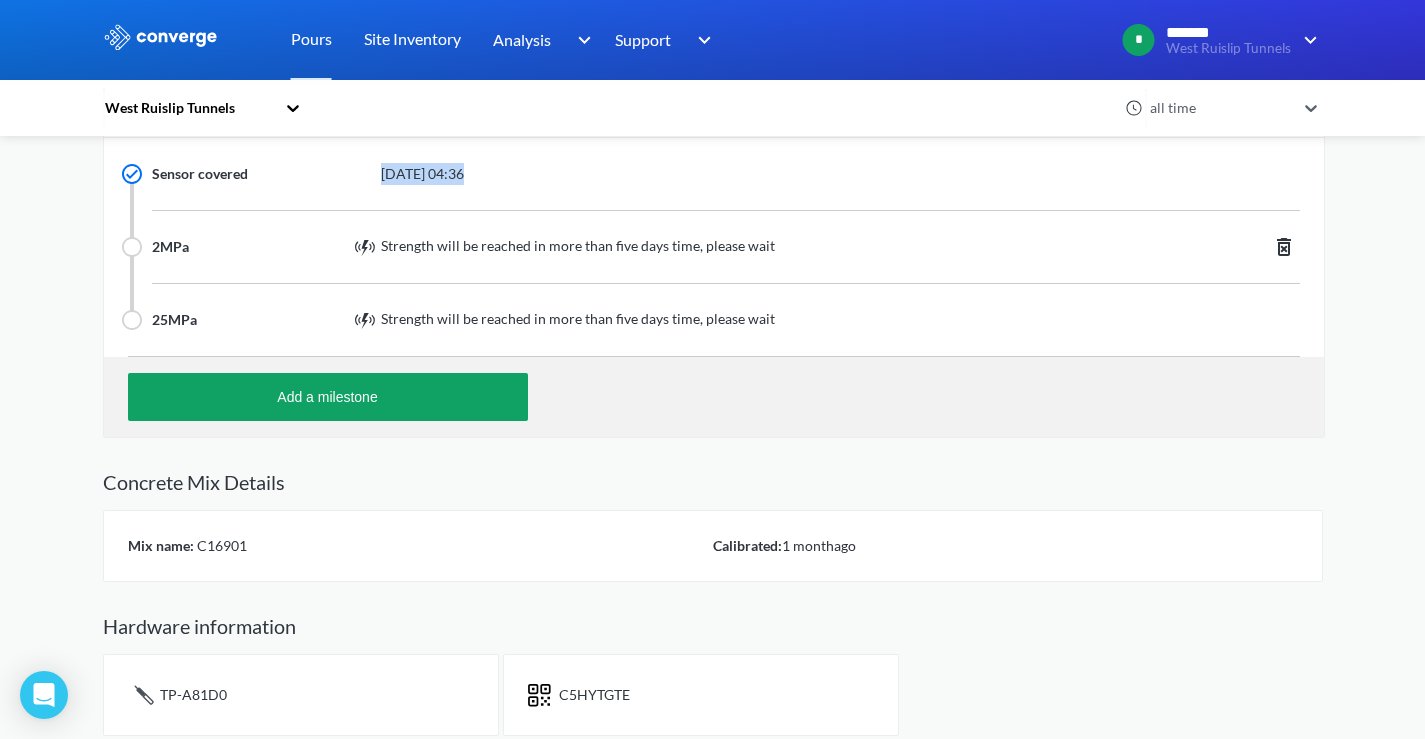 scroll, scrollTop: 790, scrollLeft: 0, axis: vertical 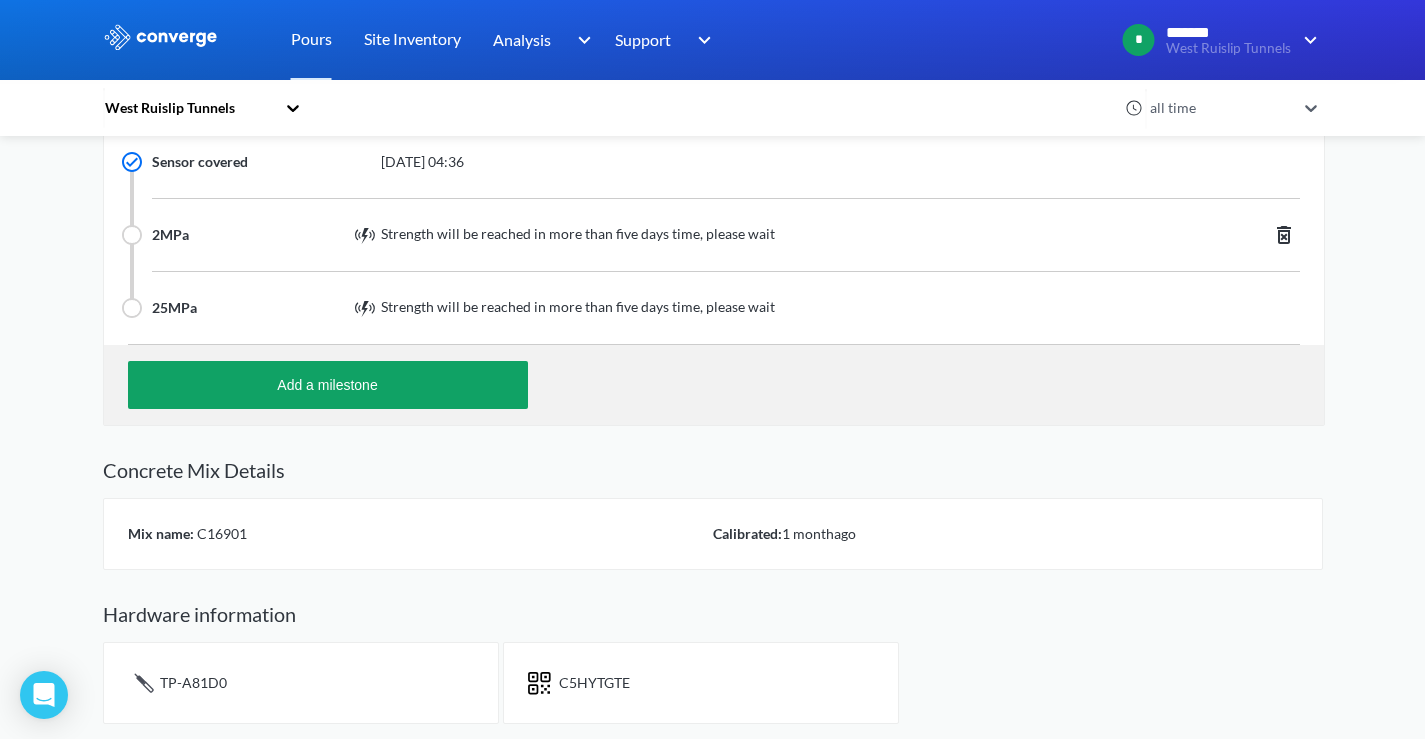 click on "C16901" at bounding box center (220, 533) 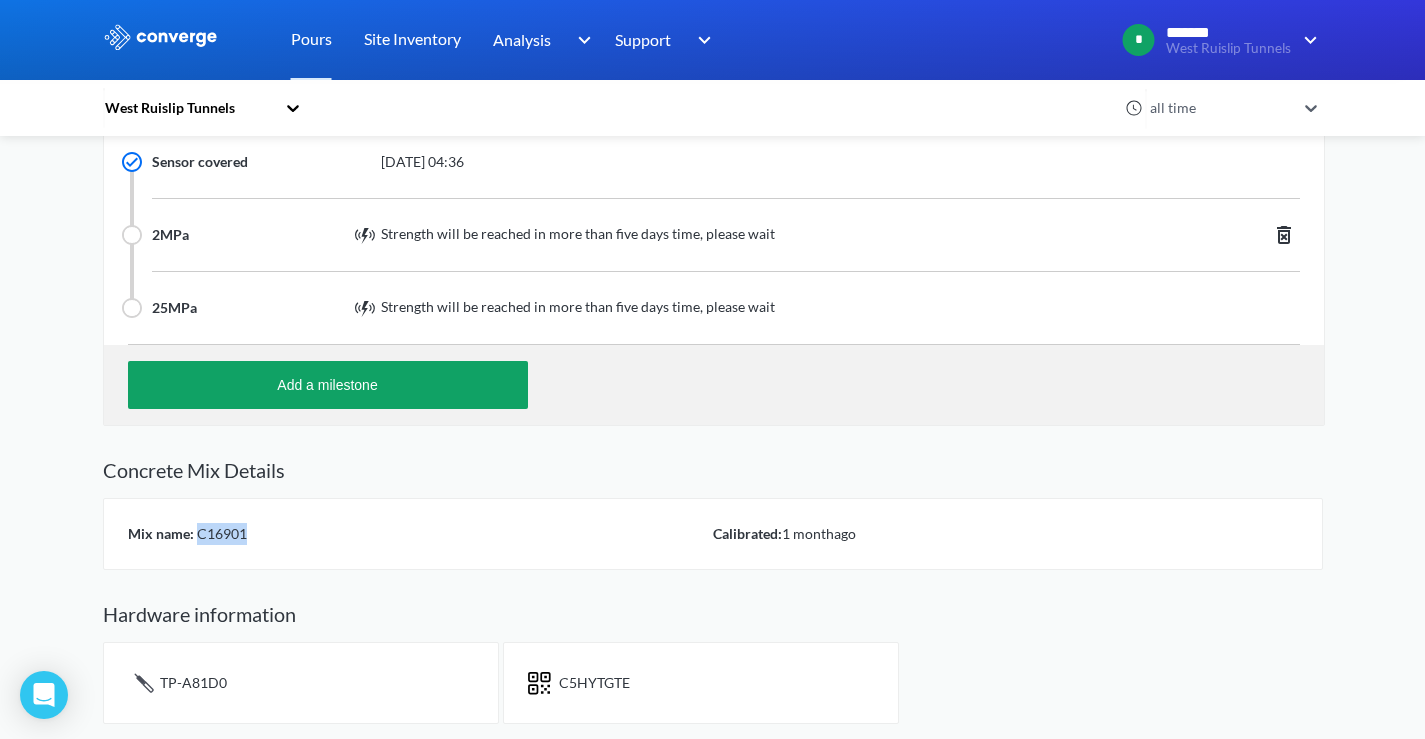 click on "C16901" at bounding box center [220, 533] 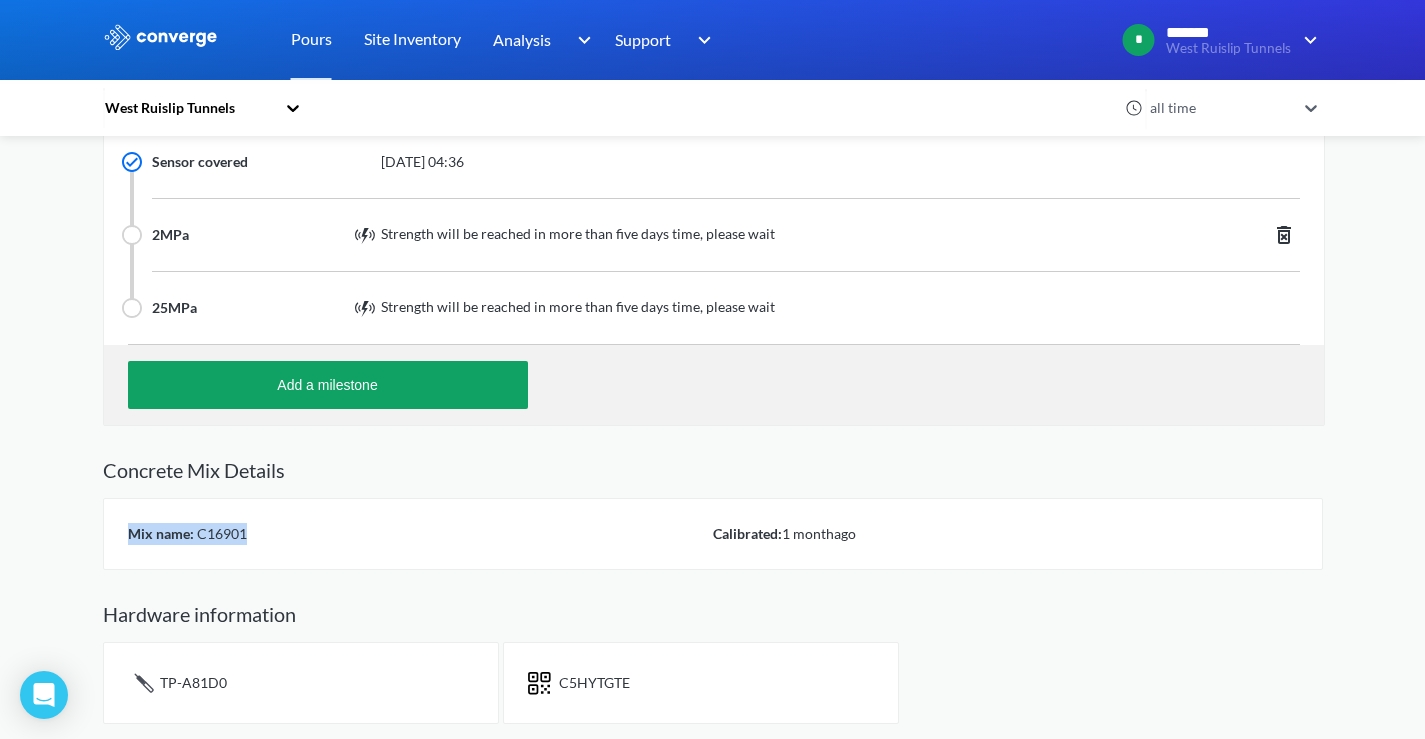 click on "C16901" at bounding box center (220, 533) 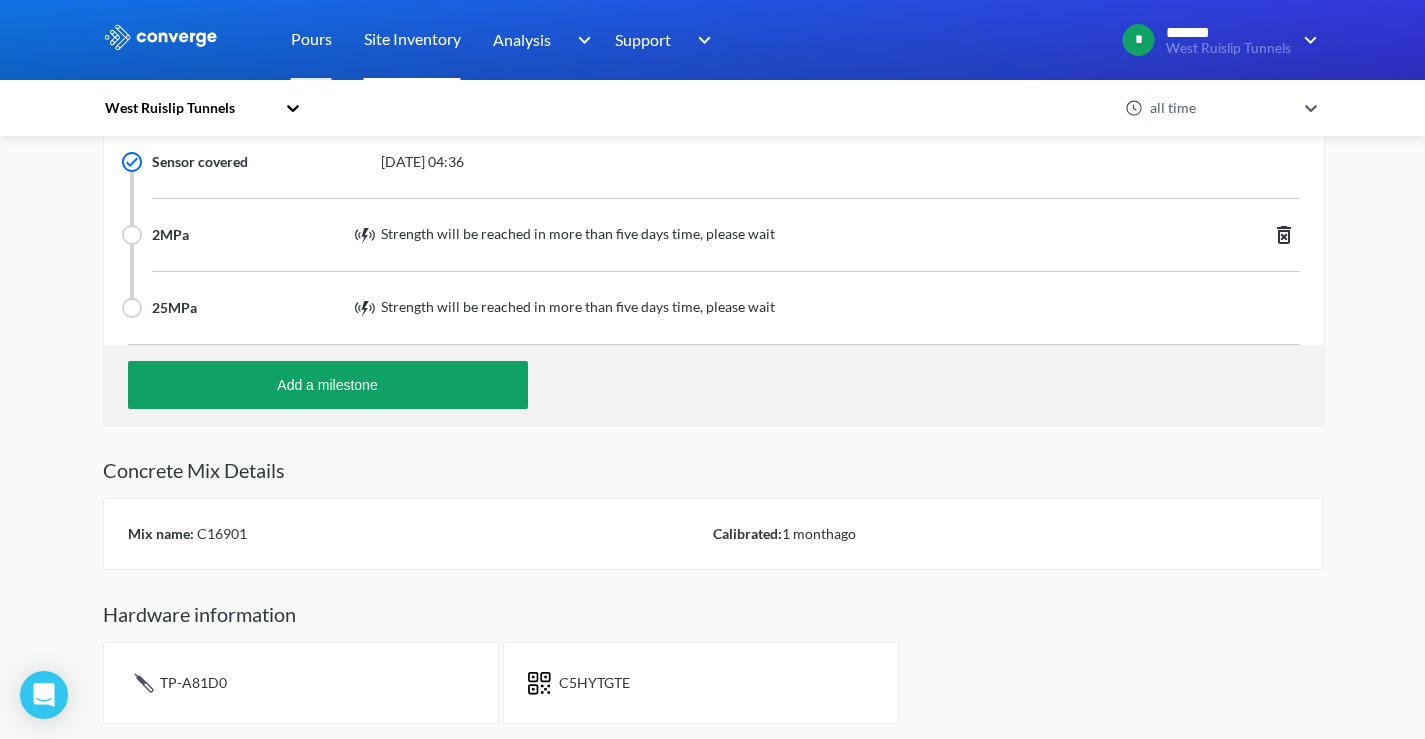click on "Site Inventory" at bounding box center (412, 40) 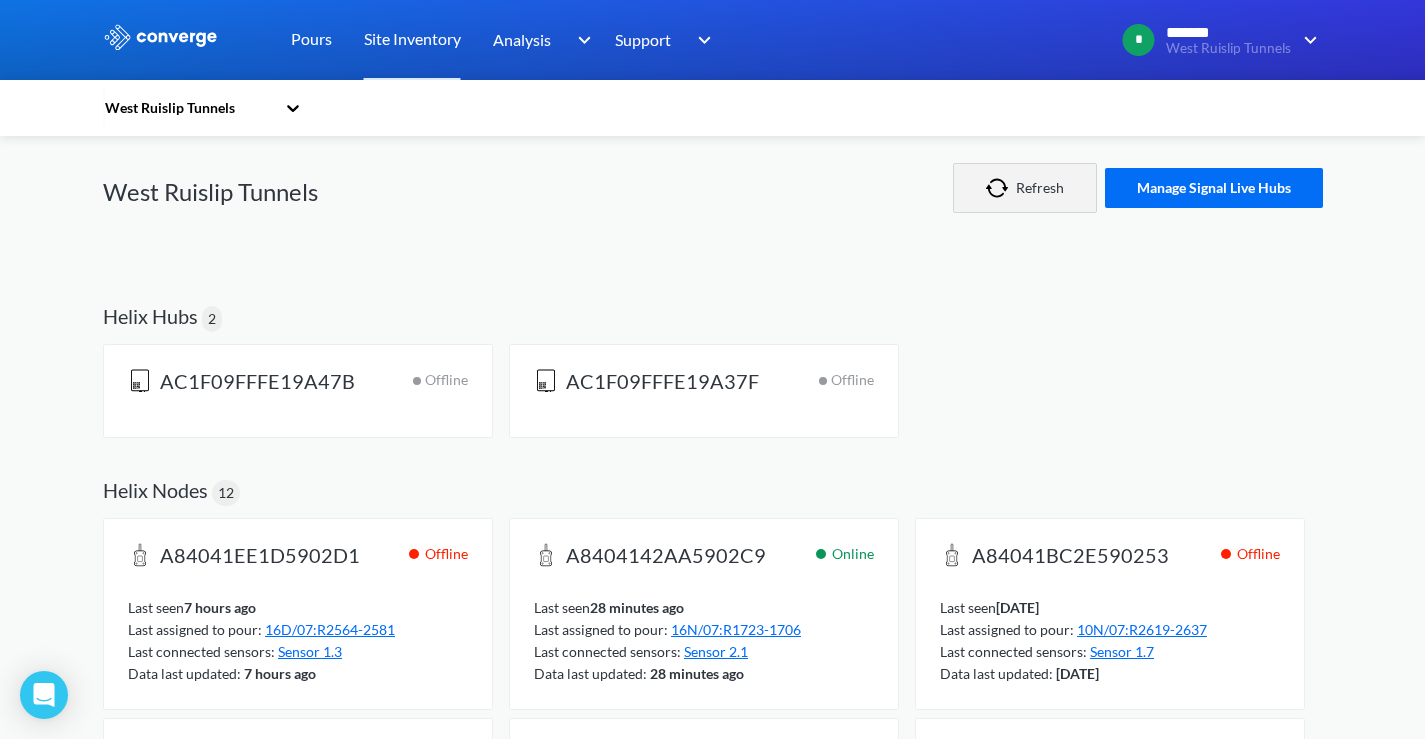 click on "Refresh" at bounding box center (1025, 188) 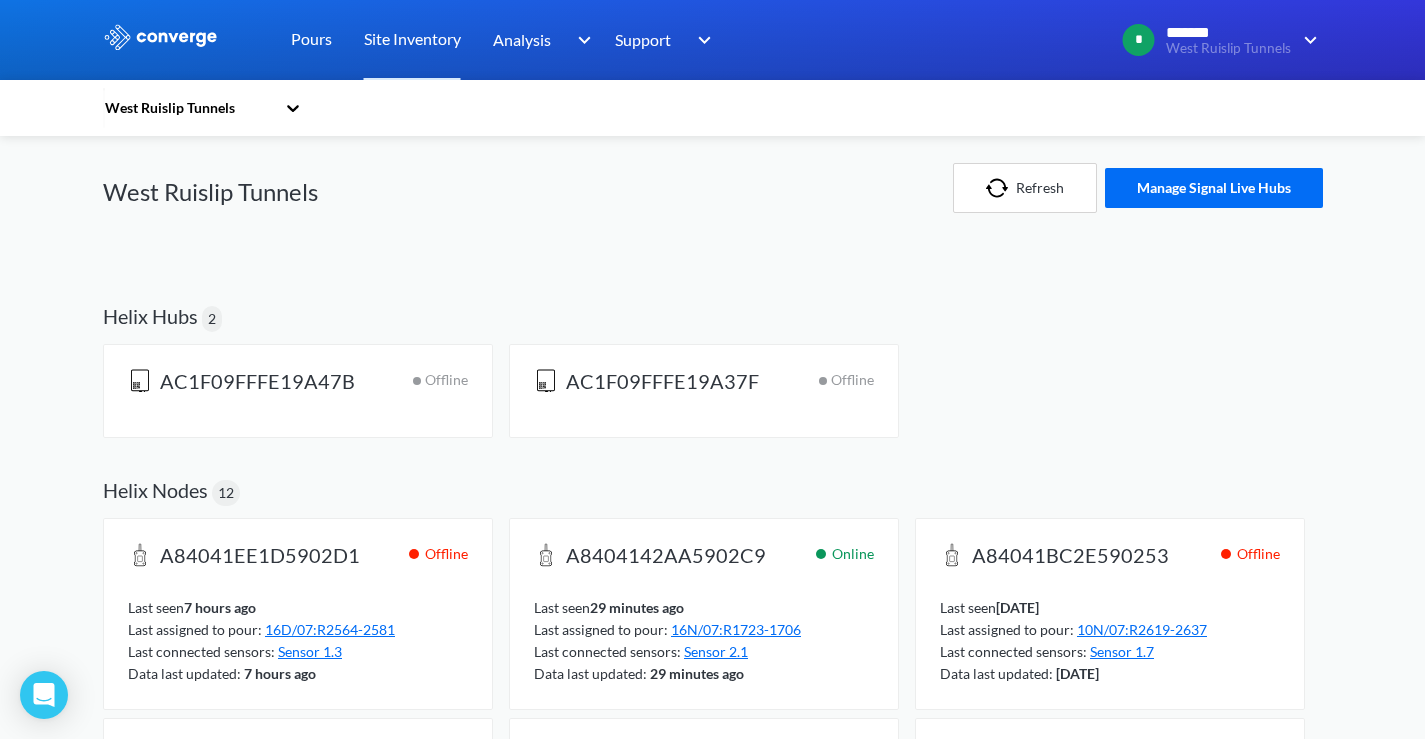click on "Helix Hubs 2" at bounding box center (713, 308) 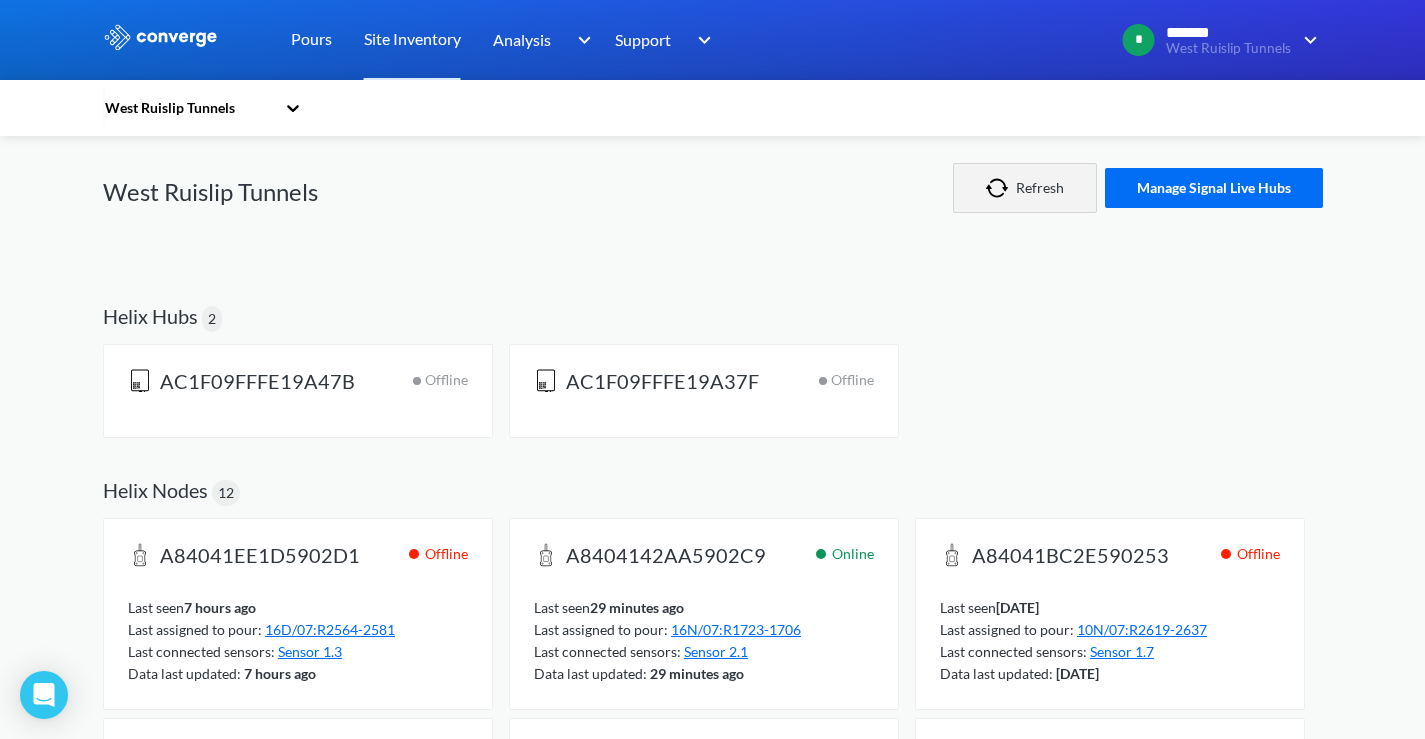 click on "Refresh" at bounding box center [1025, 188] 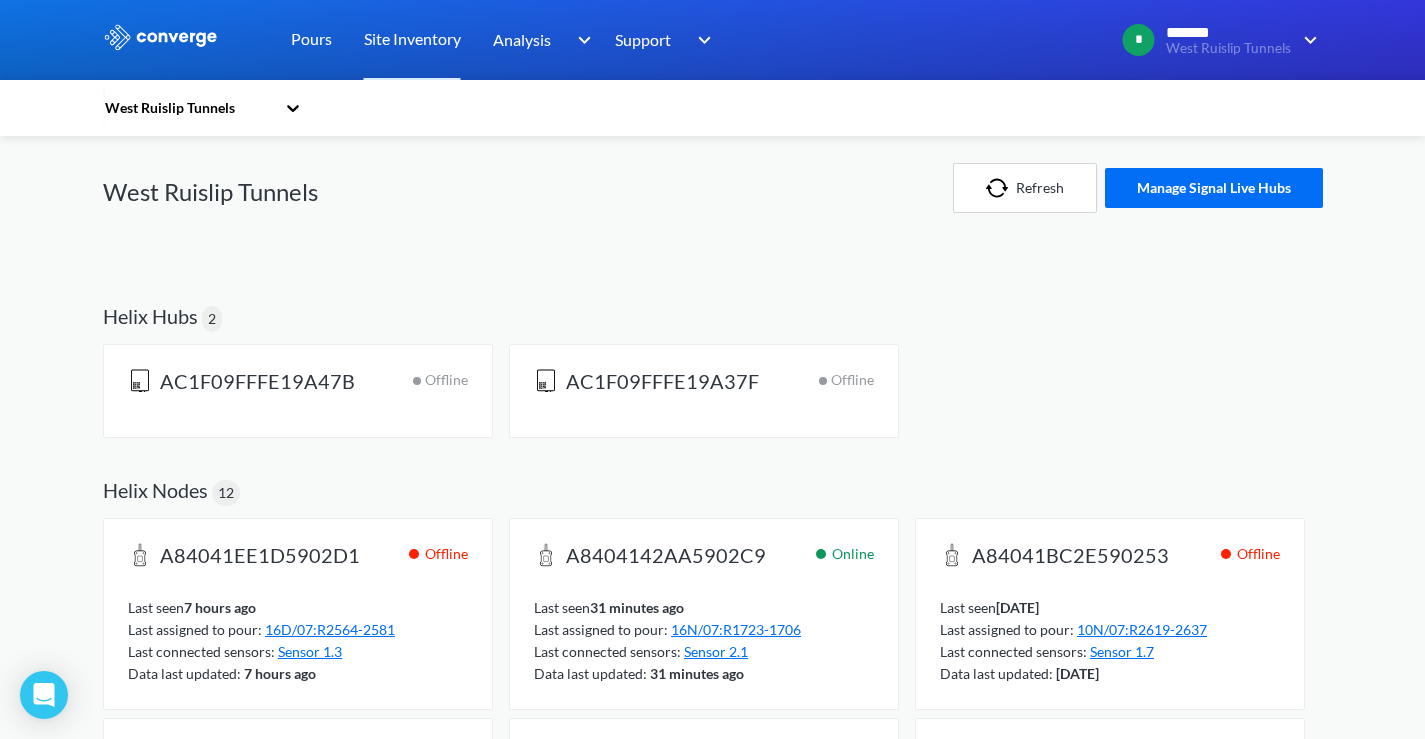 click on "Pours" at bounding box center [311, 40] 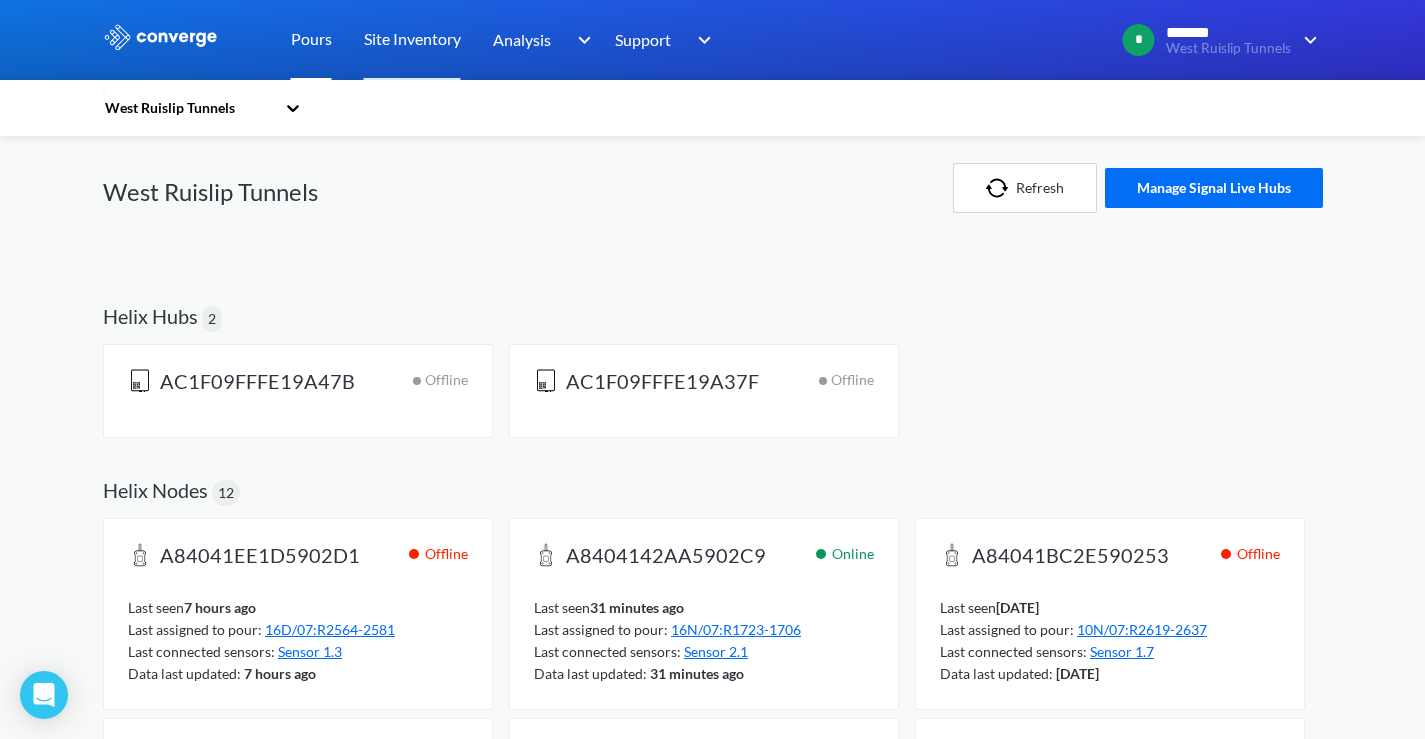 click on "Pours" at bounding box center [311, 40] 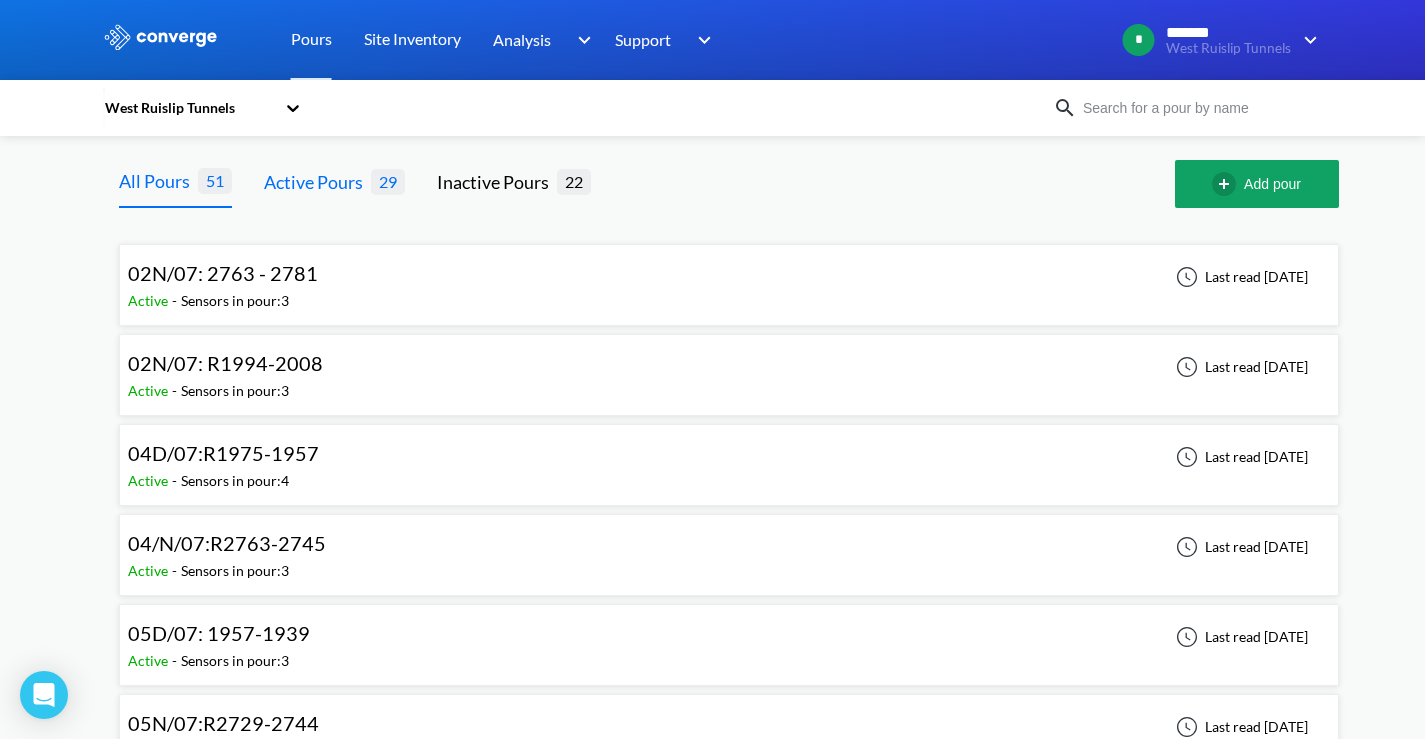 click on "29" at bounding box center [388, 181] 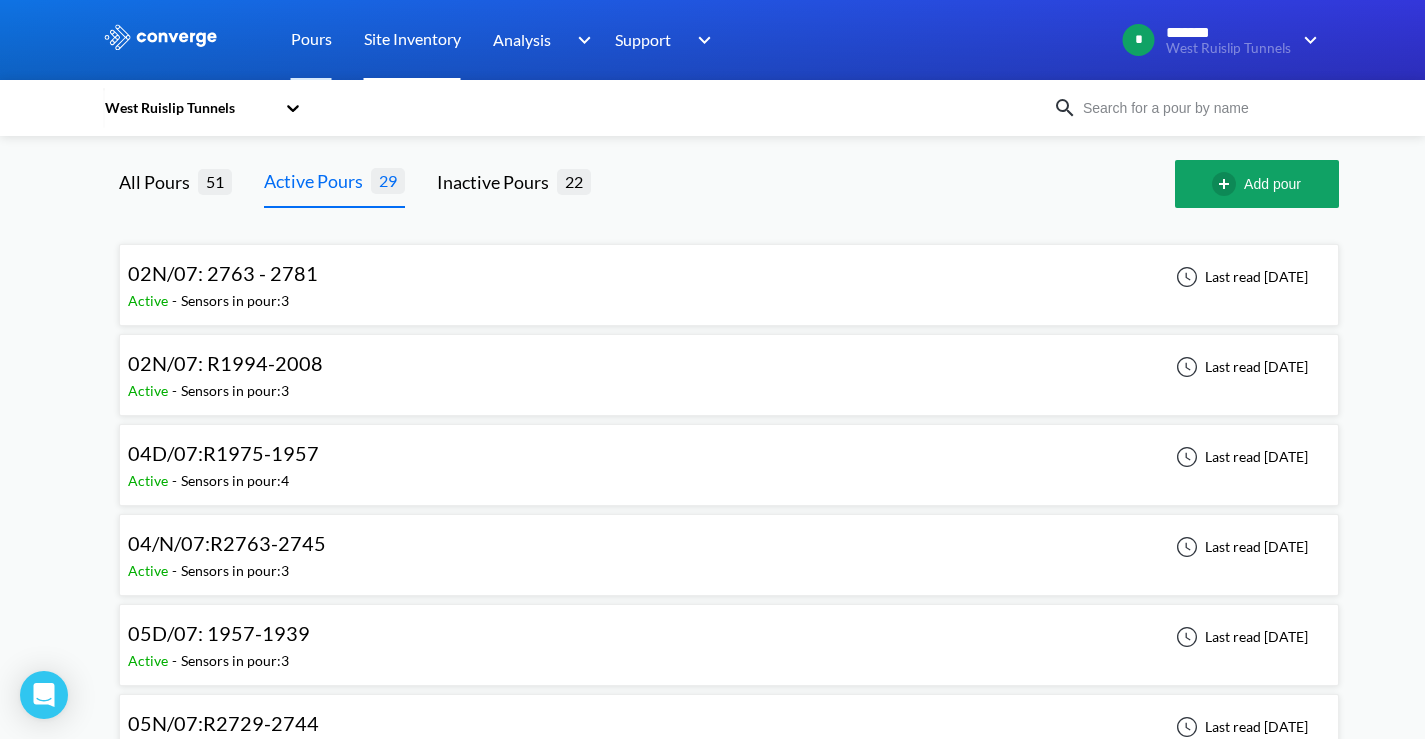 click on "Site Inventory" at bounding box center [412, 40] 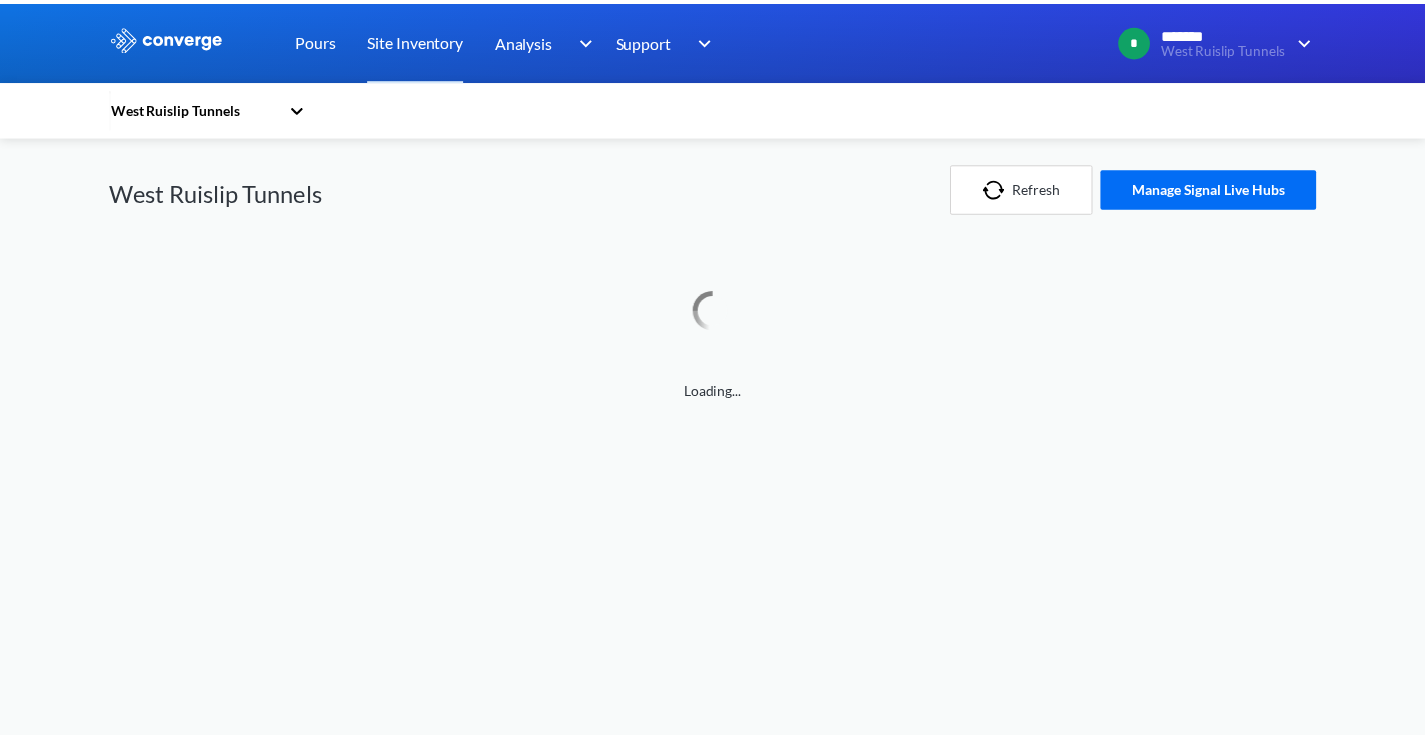 scroll, scrollTop: 0, scrollLeft: 0, axis: both 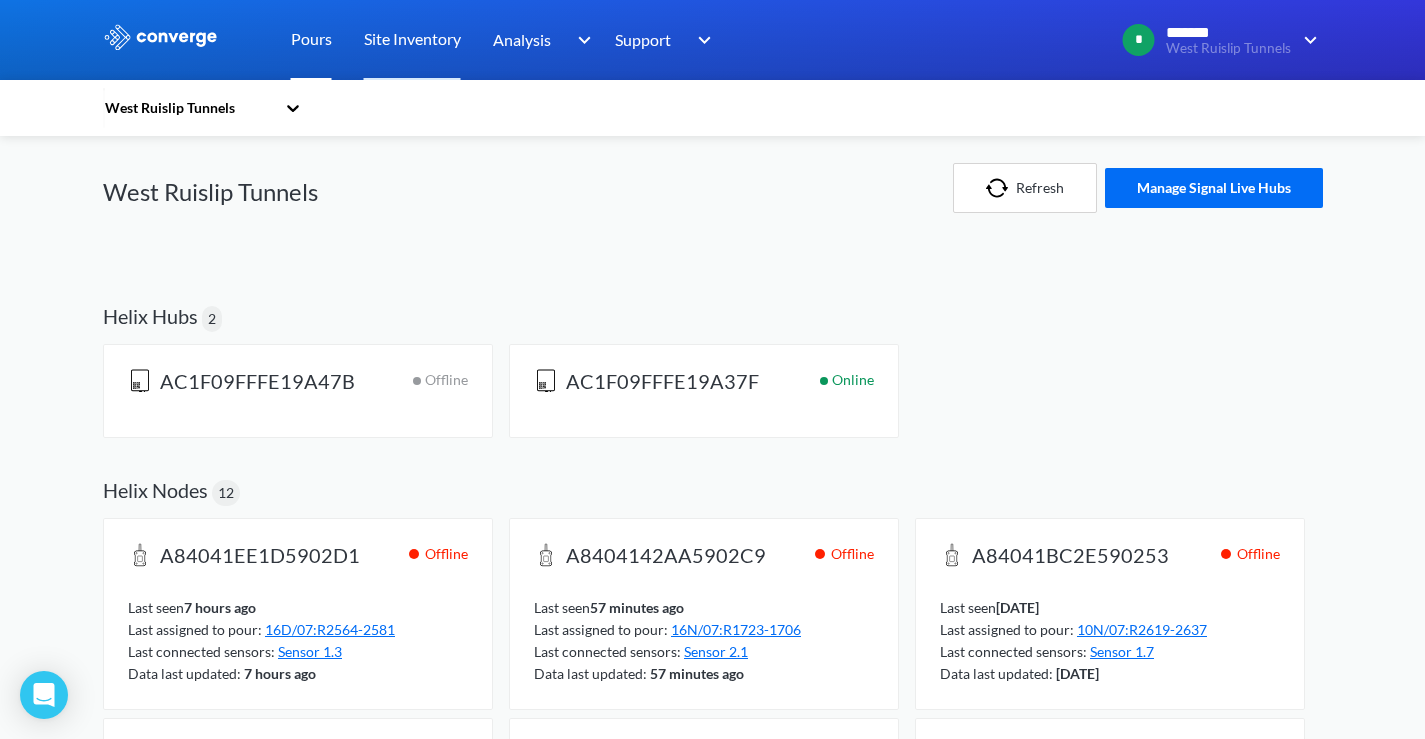 click on "Pours" at bounding box center (311, 40) 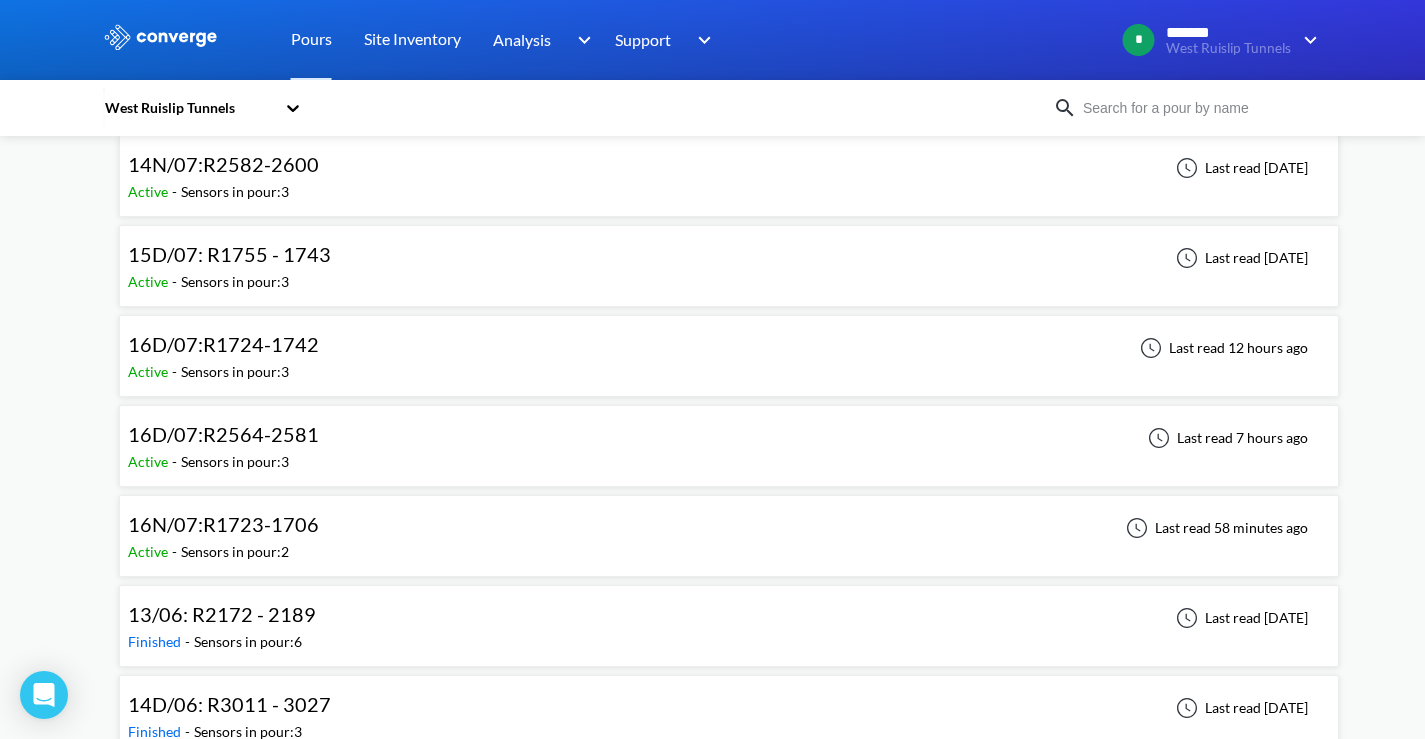 scroll, scrollTop: 2400, scrollLeft: 0, axis: vertical 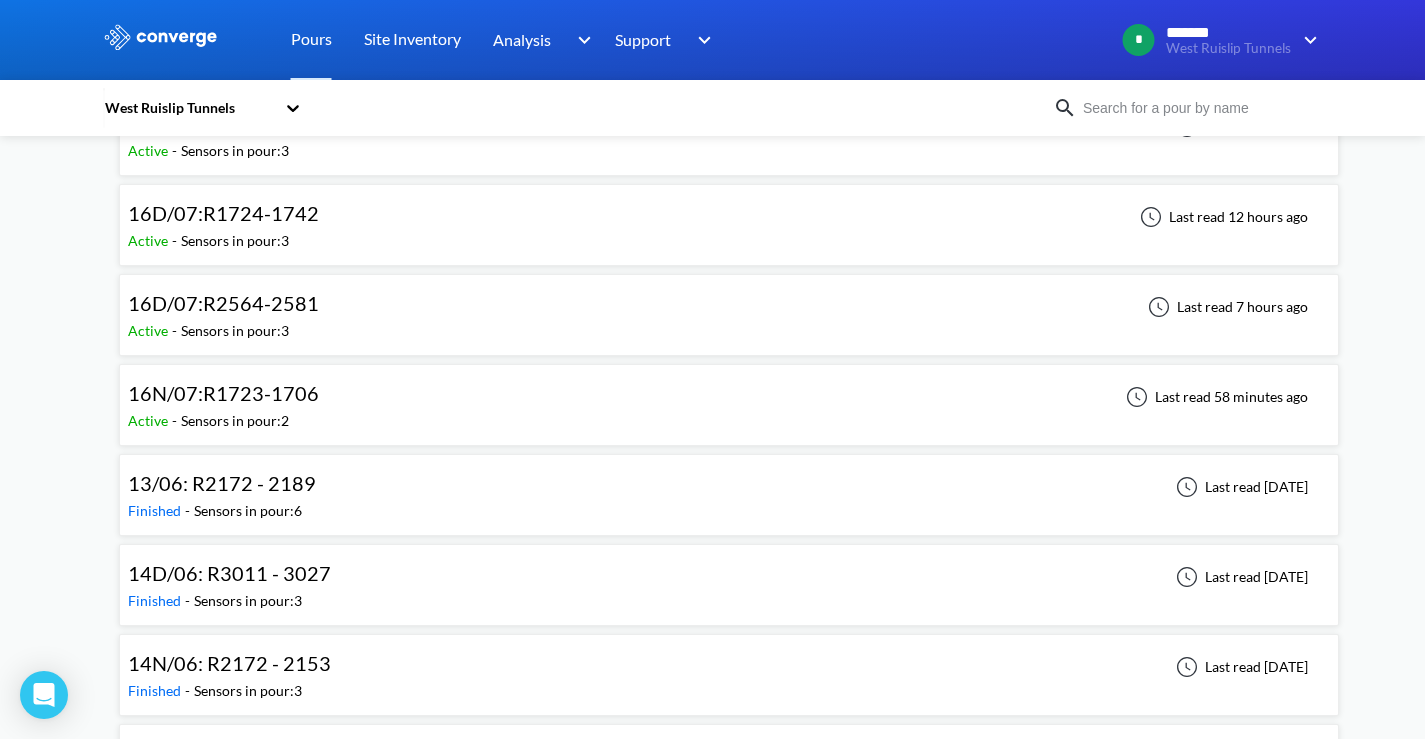 click on "16N/07:R1723-1706" at bounding box center [223, 393] 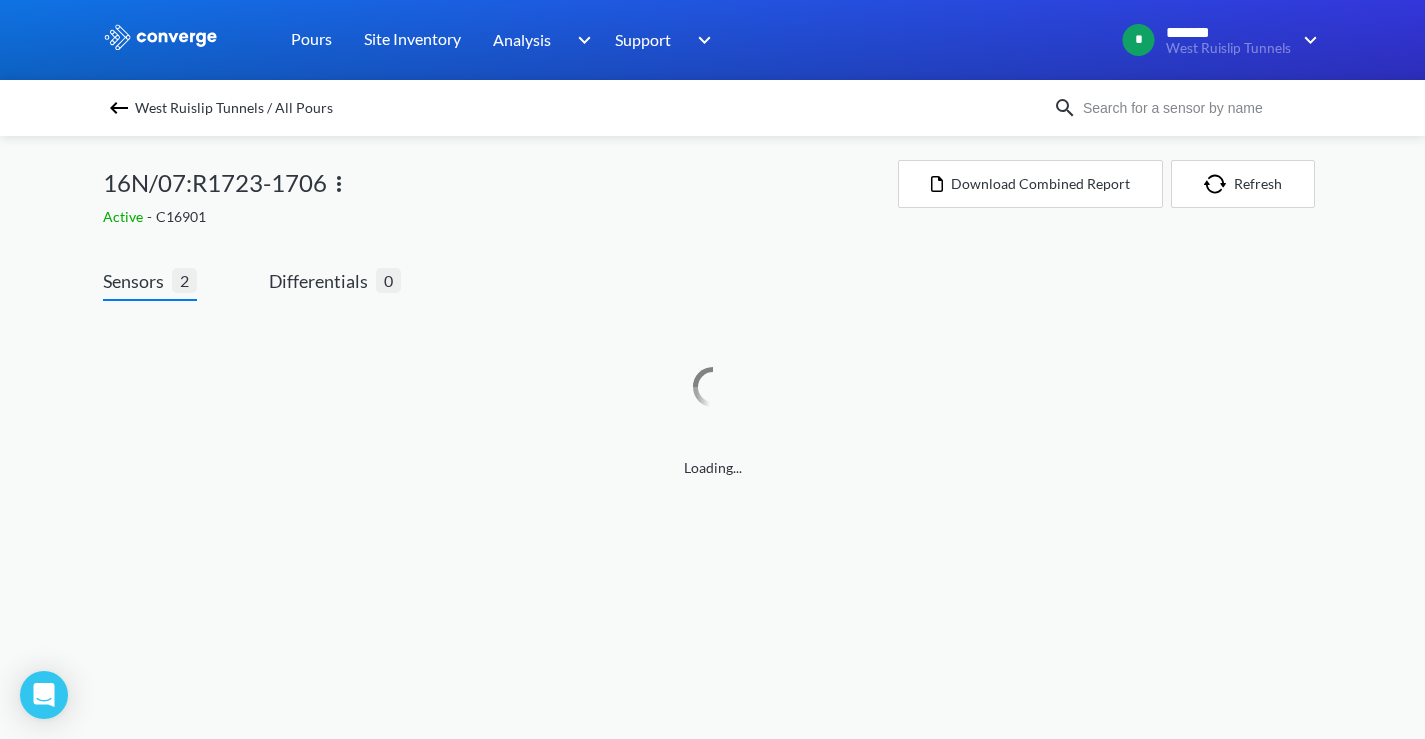scroll, scrollTop: 0, scrollLeft: 0, axis: both 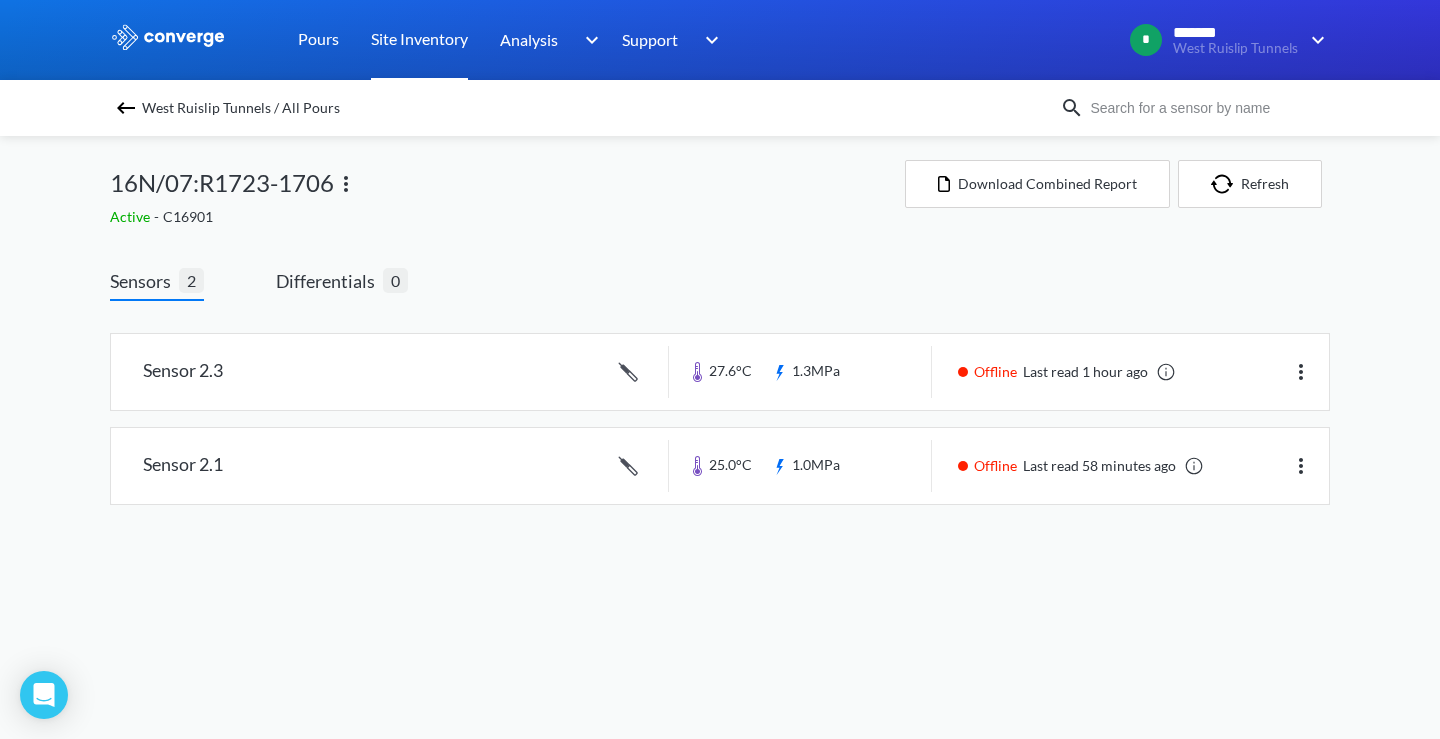click on "Site Inventory" at bounding box center (419, 40) 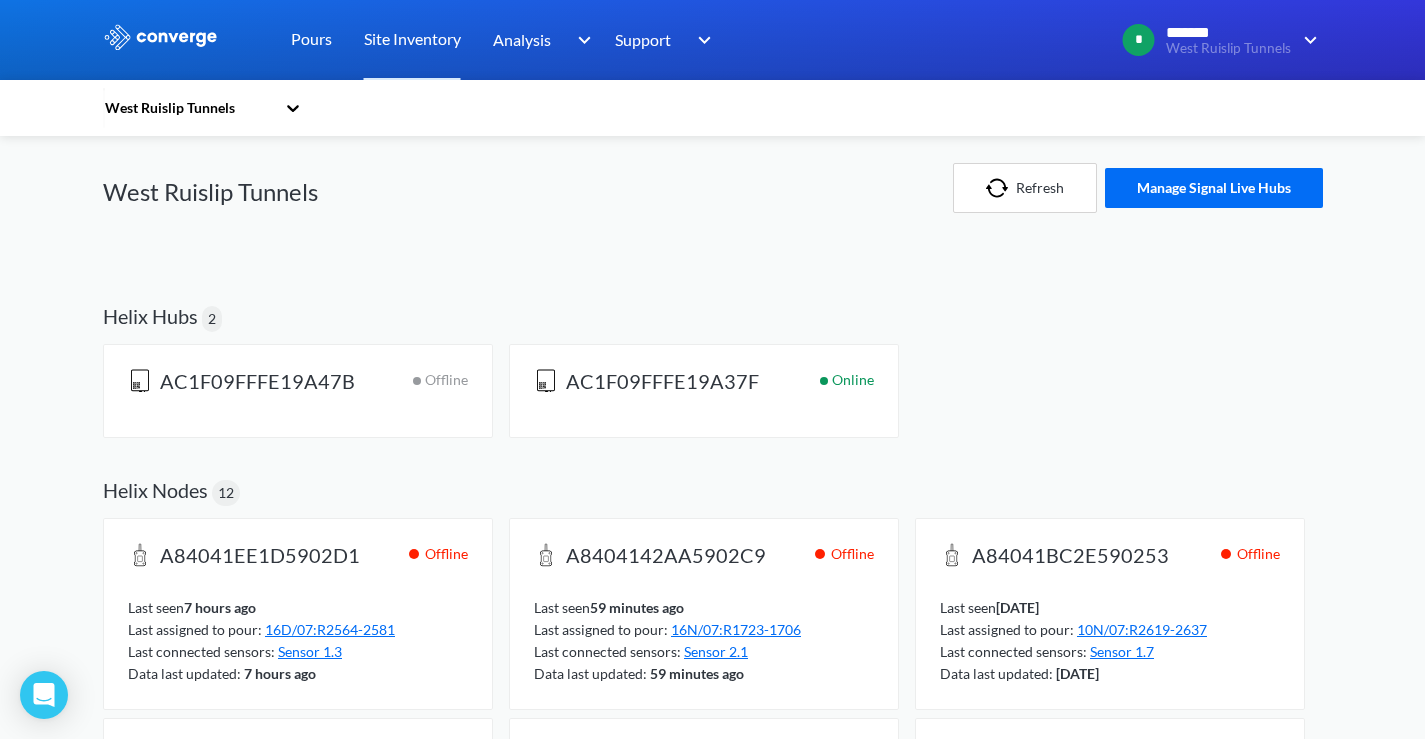 click on "Pours" at bounding box center (311, 40) 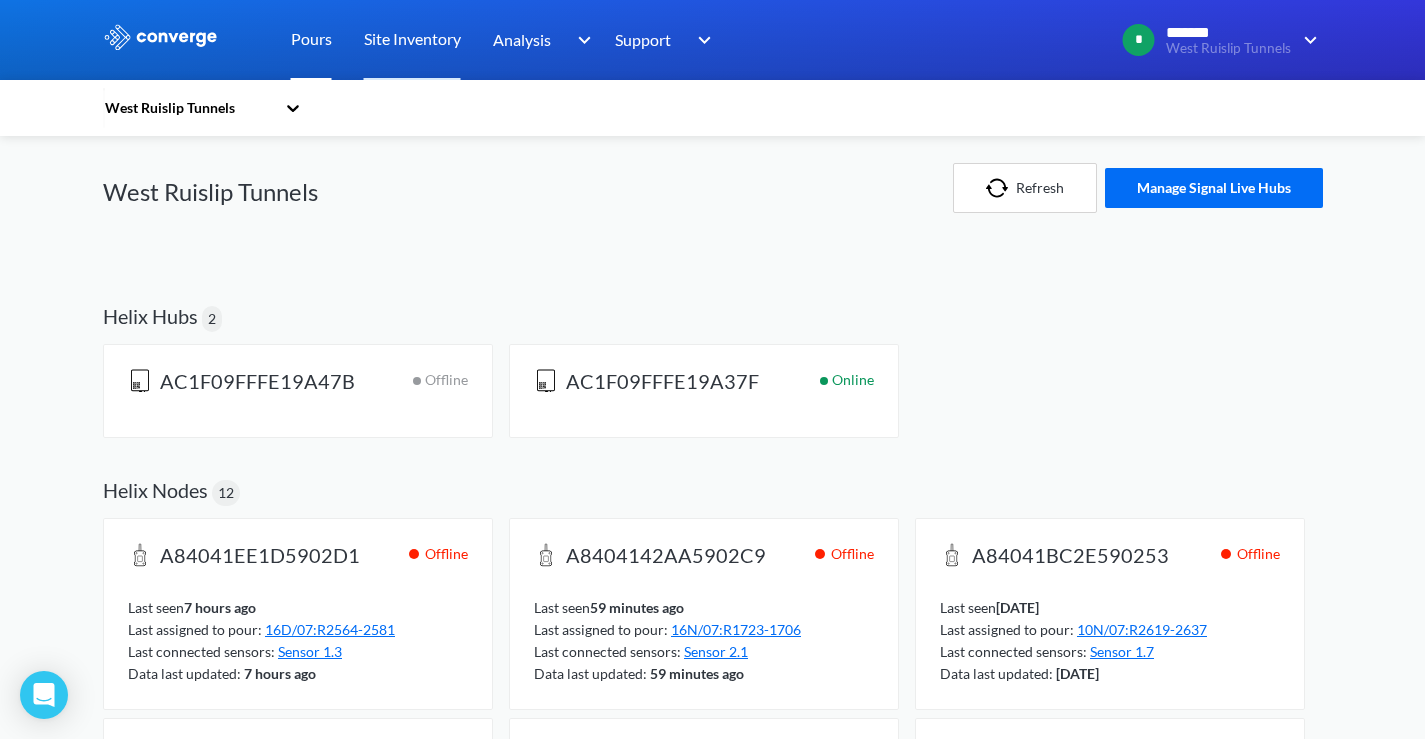 click on "Pours" at bounding box center (311, 40) 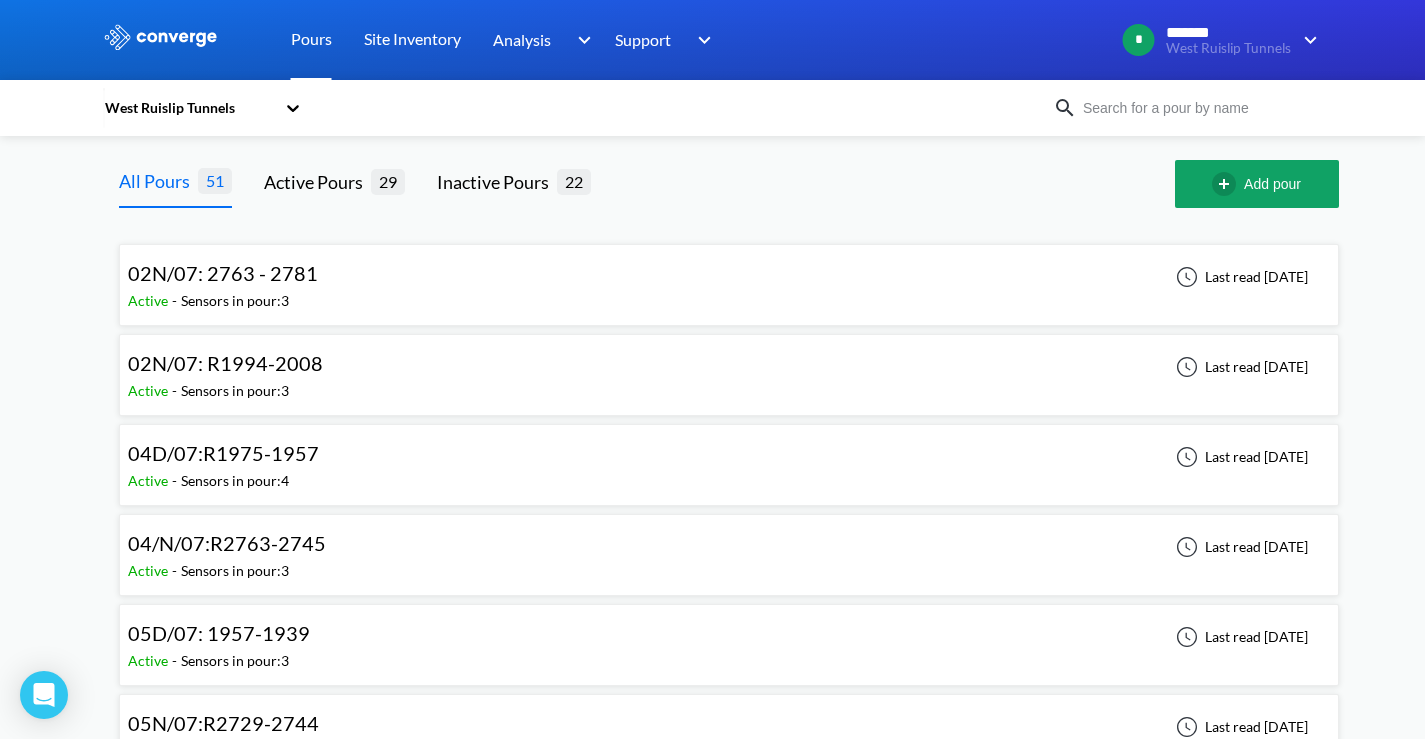 click on "Pours" at bounding box center [311, 40] 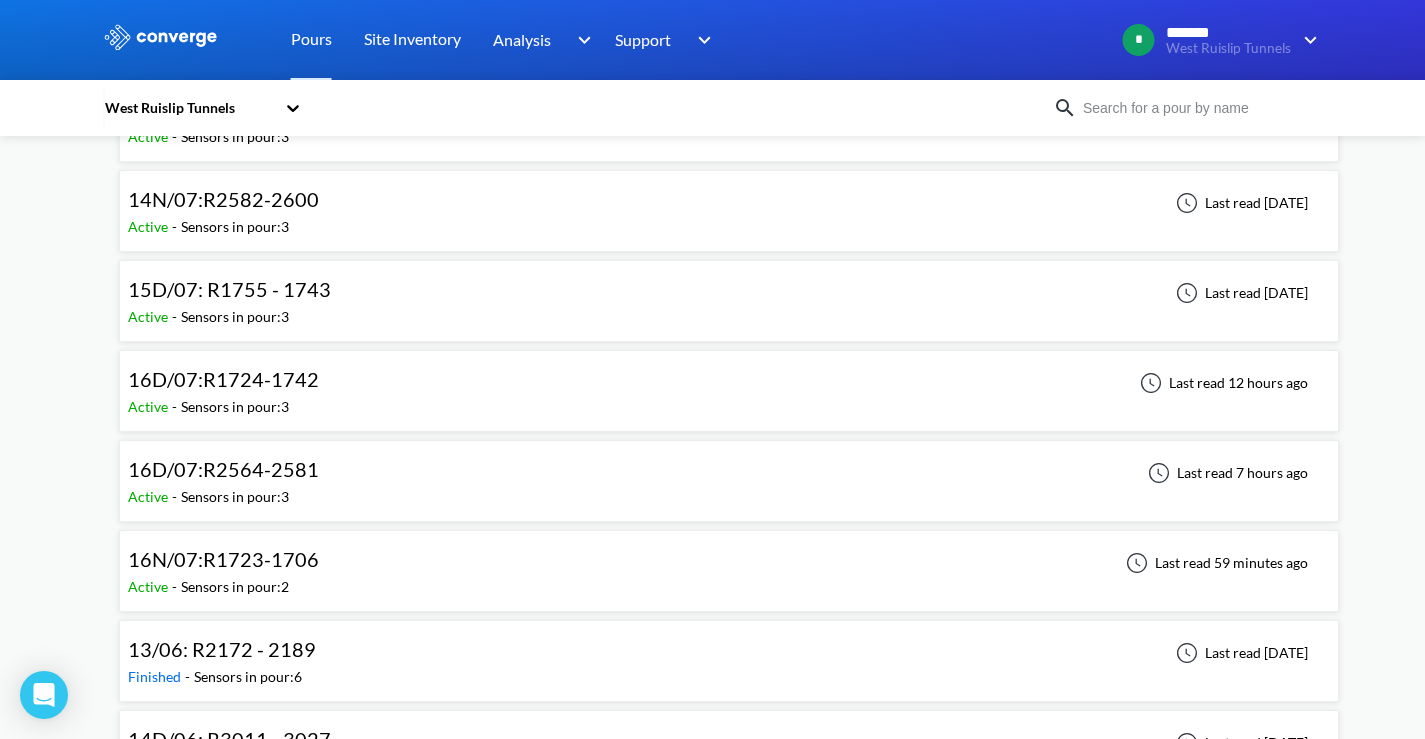 scroll, scrollTop: 2300, scrollLeft: 0, axis: vertical 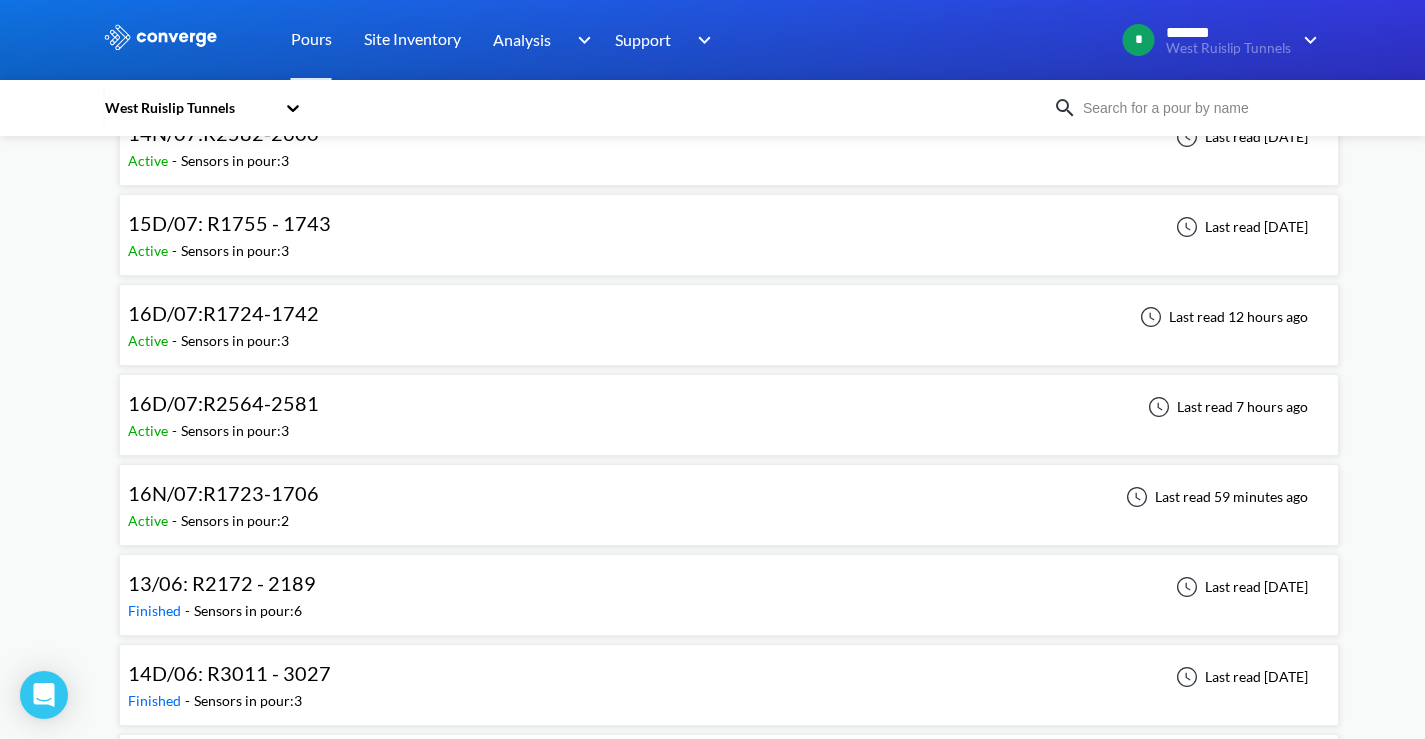 click on "16N/07:R1723-1706" at bounding box center (223, 493) 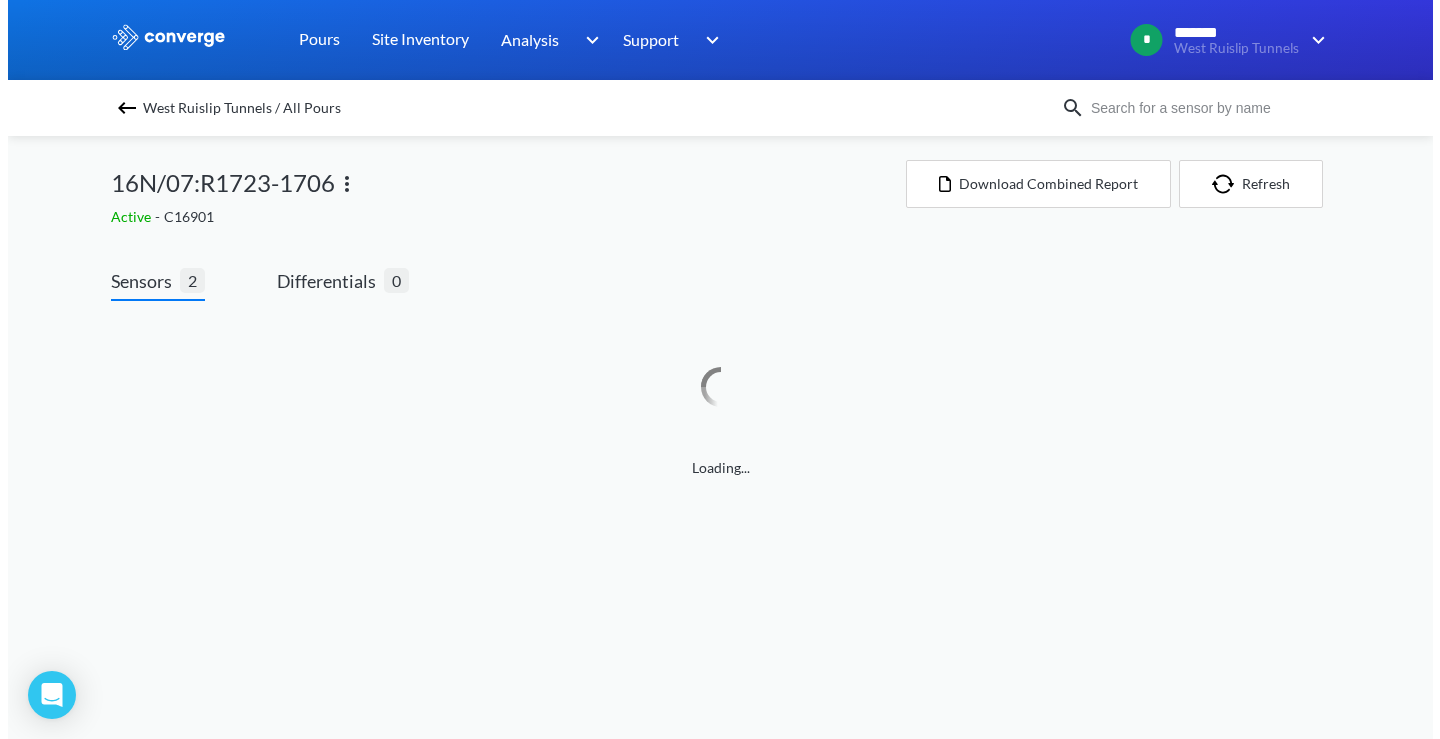 scroll, scrollTop: 0, scrollLeft: 0, axis: both 